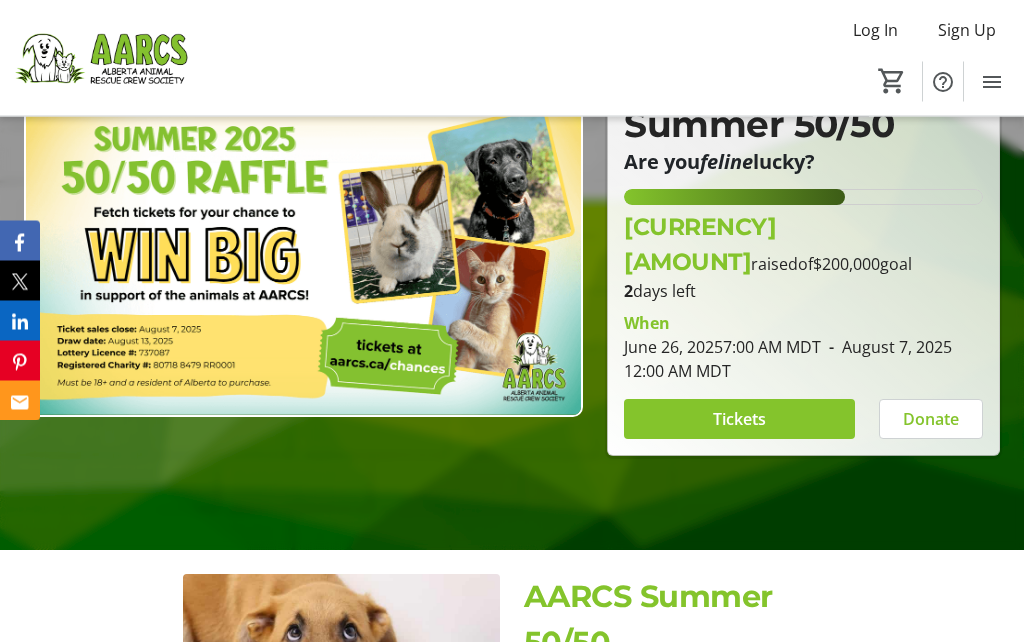 scroll, scrollTop: 194, scrollLeft: 0, axis: vertical 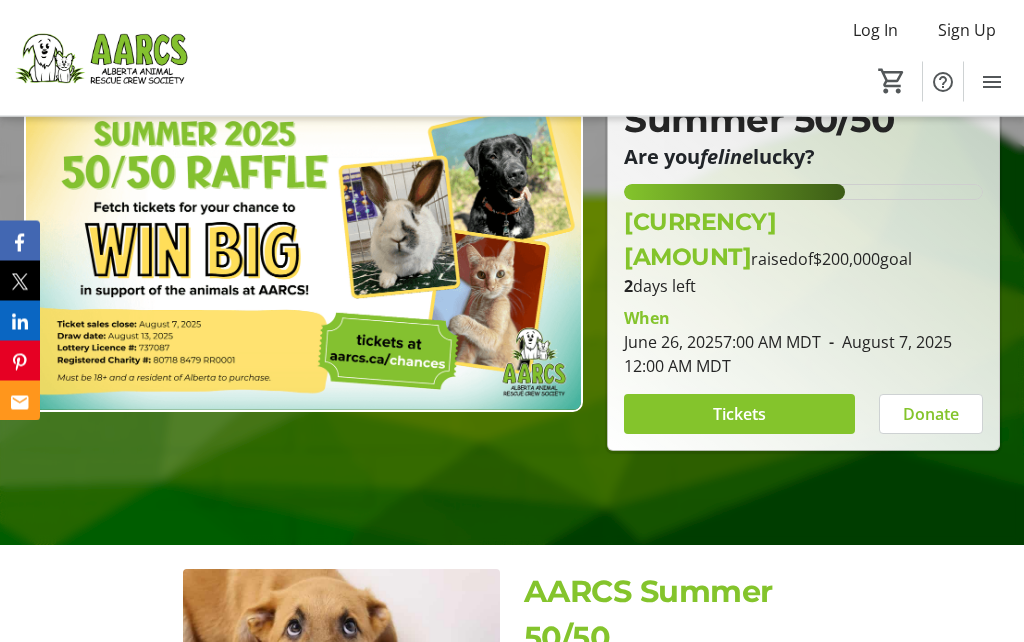 click at bounding box center (512, 225) 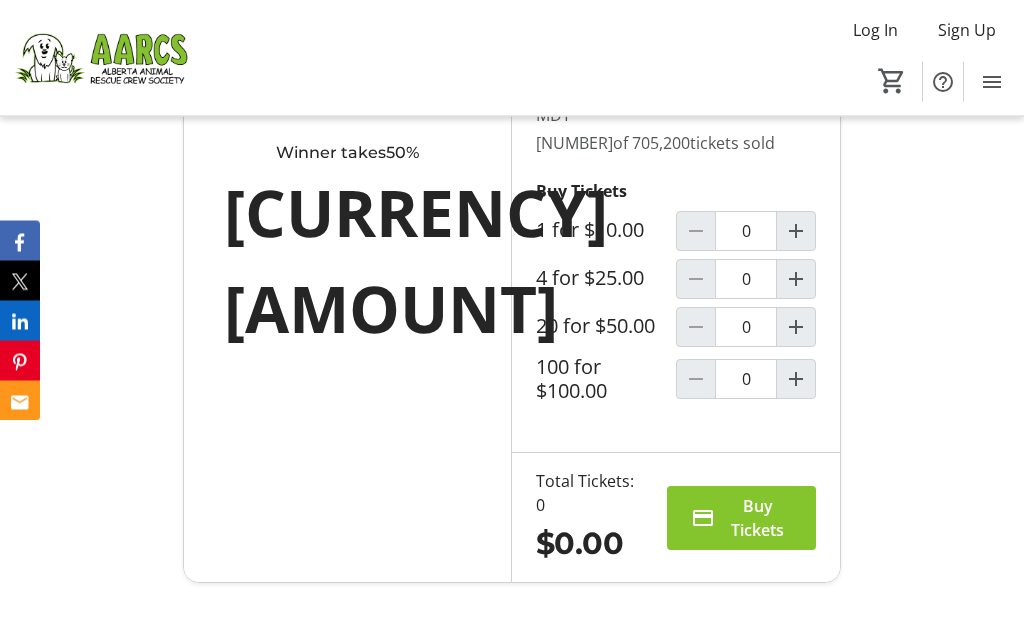 scroll, scrollTop: 1684, scrollLeft: 0, axis: vertical 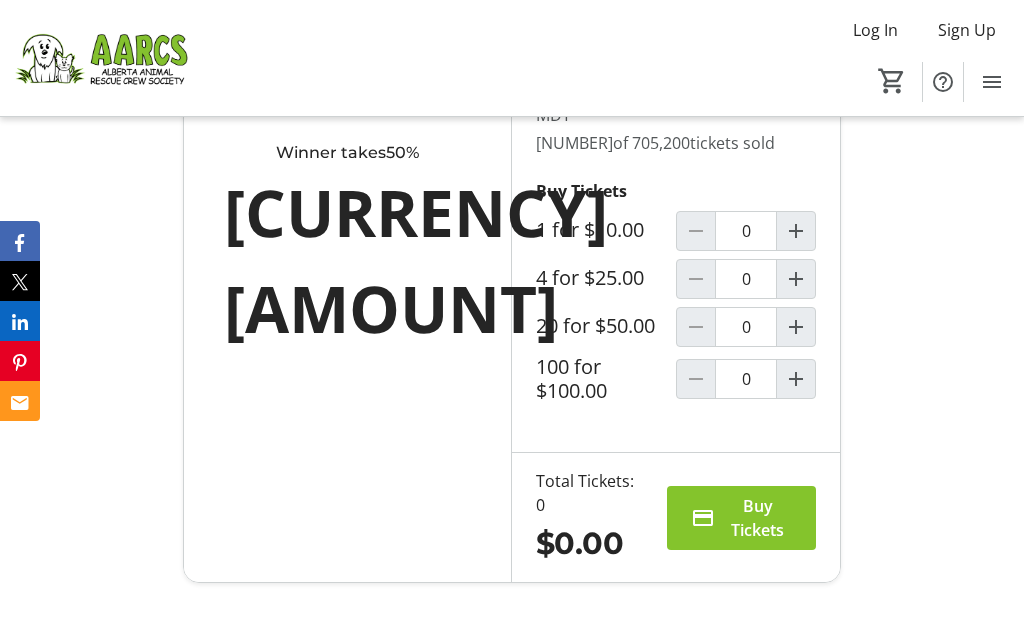 click at bounding box center [796, 279] 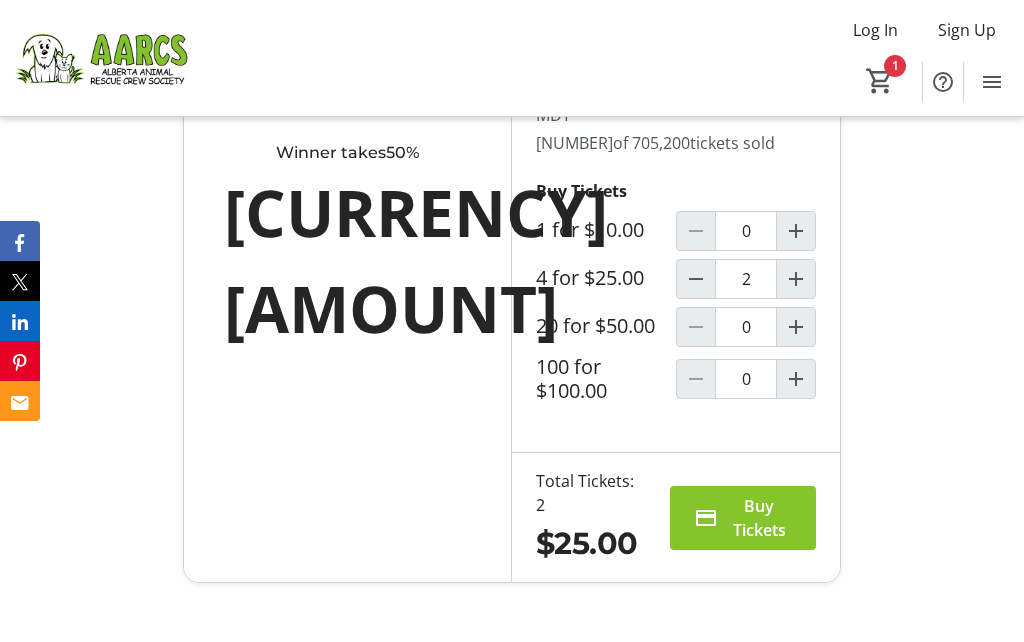 type on "1" 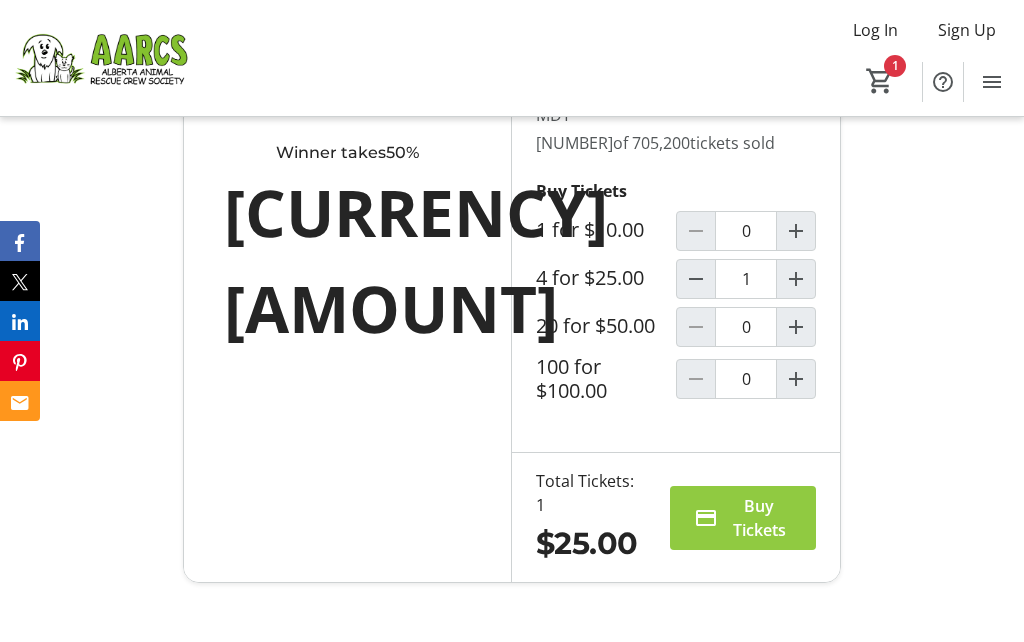 click on "Buy Tickets" at bounding box center (759, 518) 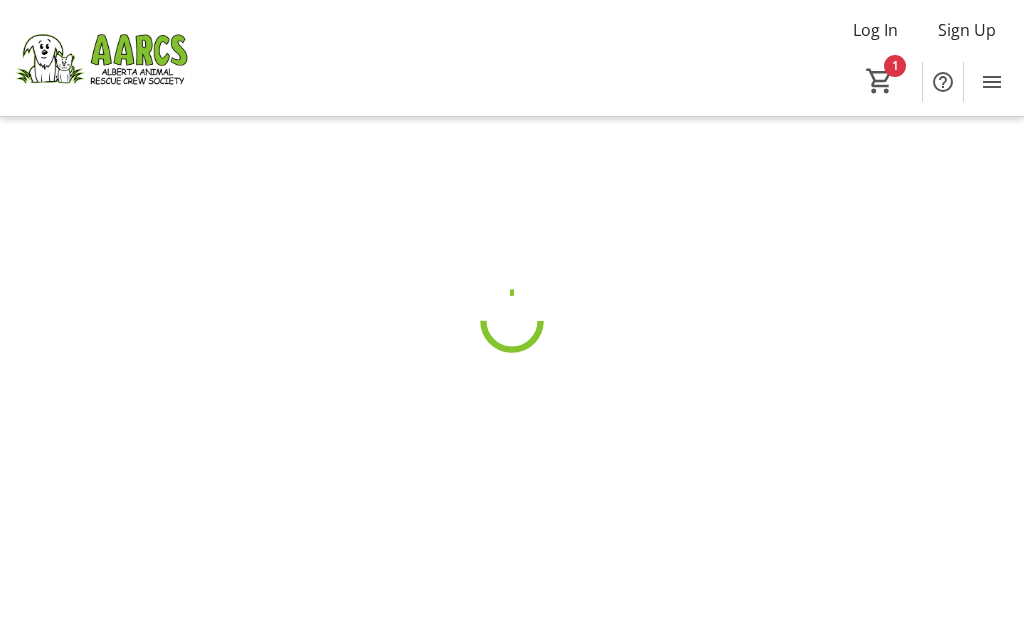 scroll, scrollTop: 0, scrollLeft: 0, axis: both 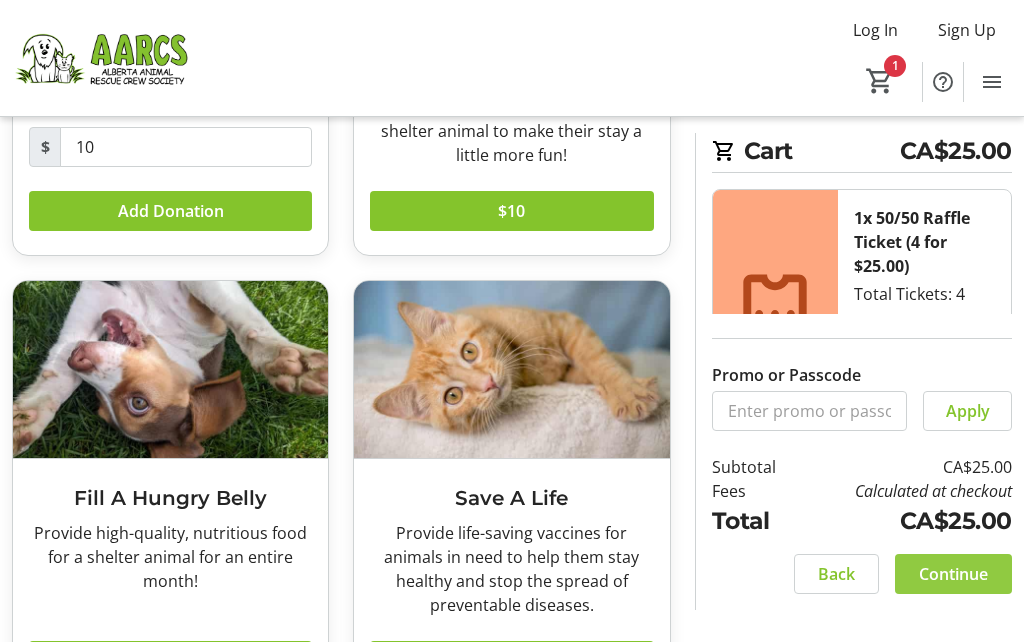 click on "Continue" 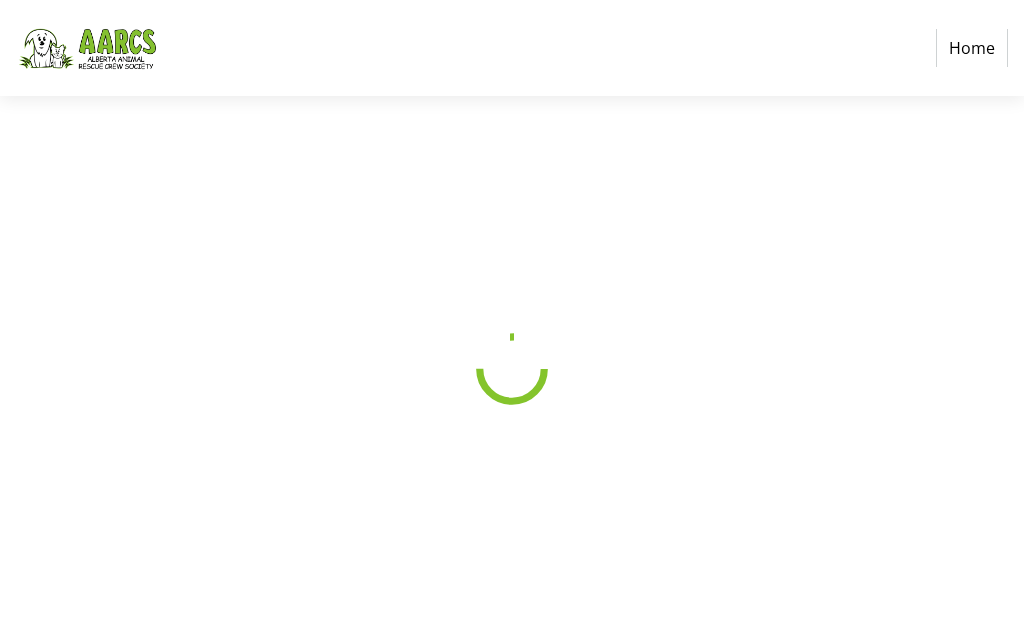 scroll, scrollTop: 0, scrollLeft: 0, axis: both 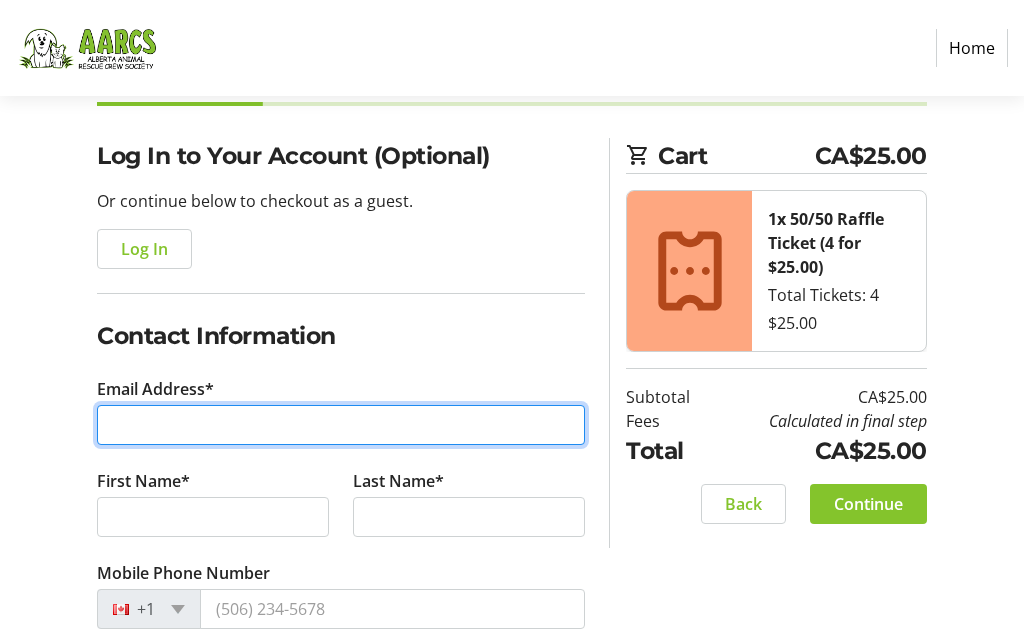 click on "Email Address*" at bounding box center [341, 425] 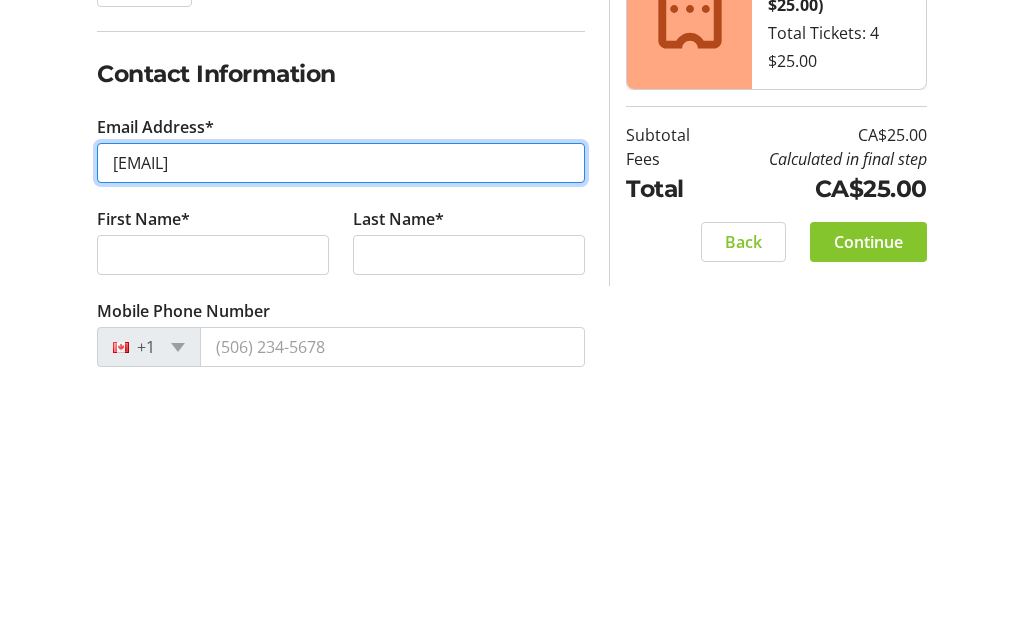 type on "[EMAIL]" 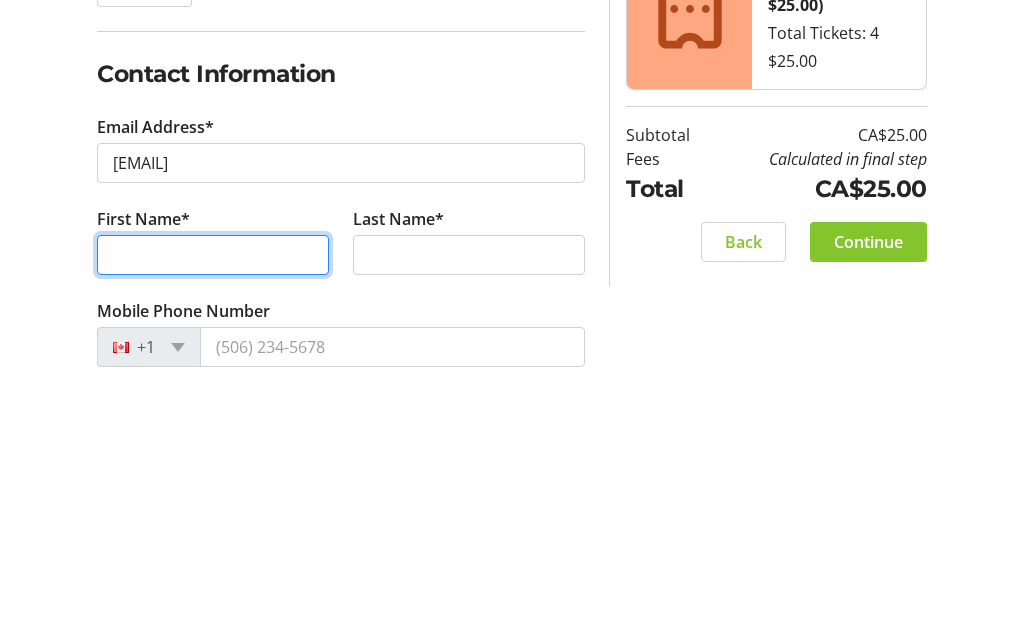 click on "First Name*" at bounding box center [213, 517] 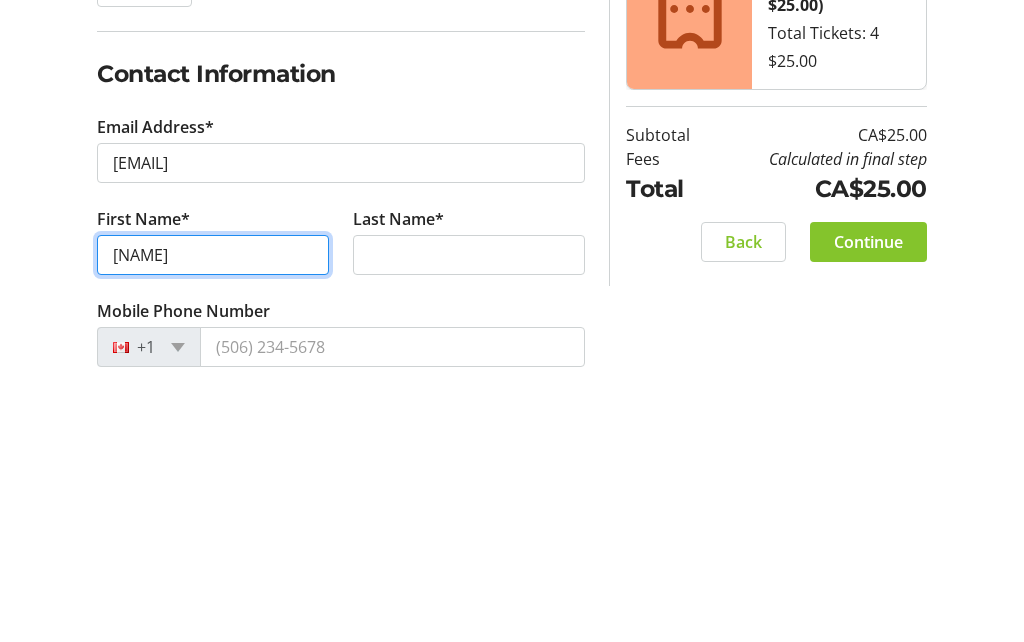 type on "[NAME]" 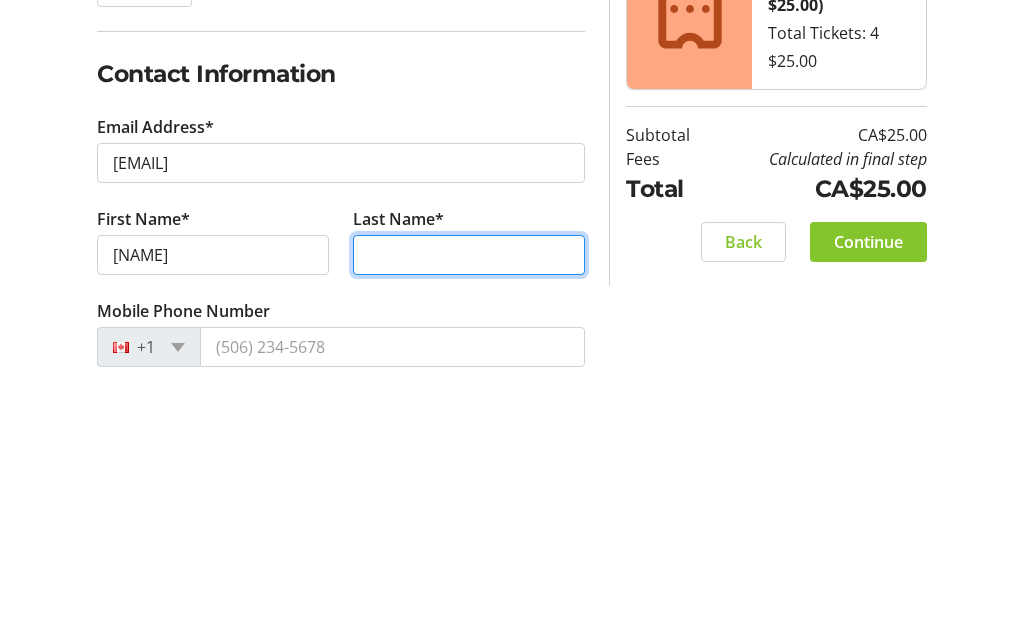 click on "Last Name*" at bounding box center [469, 517] 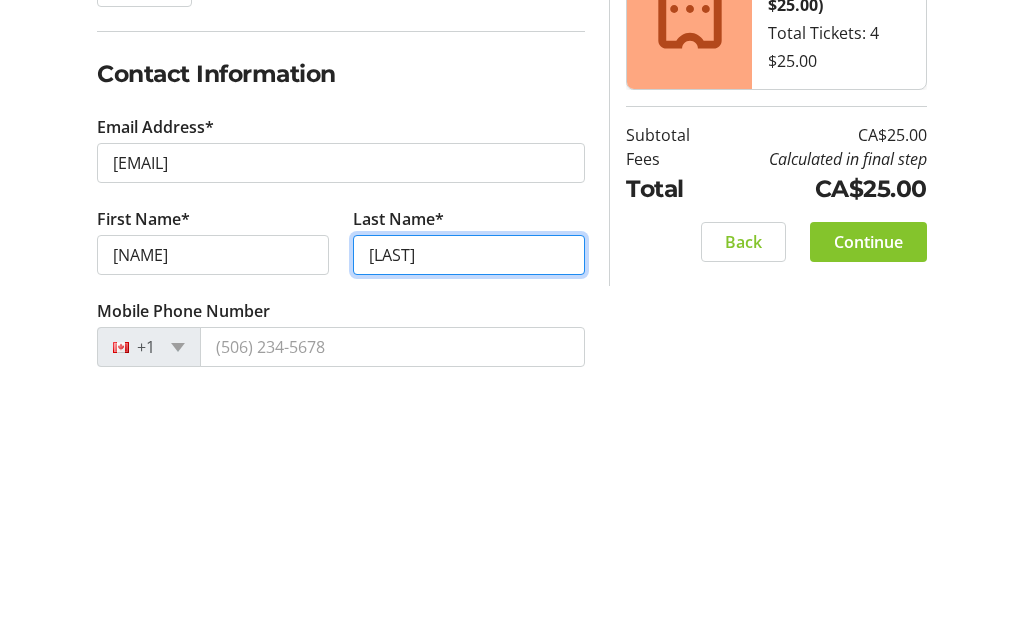 scroll, scrollTop: 127, scrollLeft: 0, axis: vertical 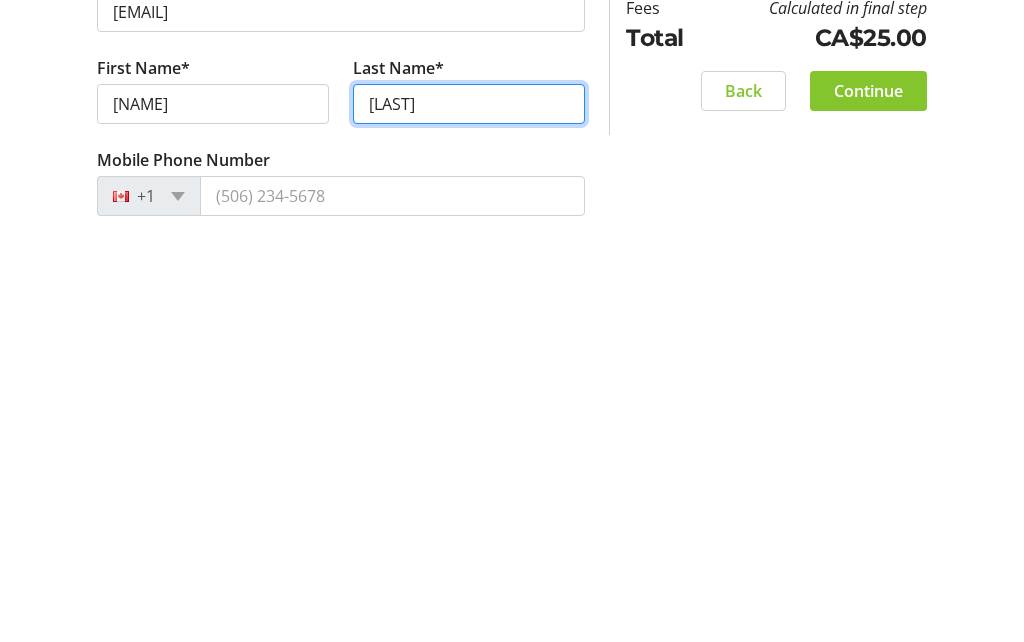 type on "[LAST]" 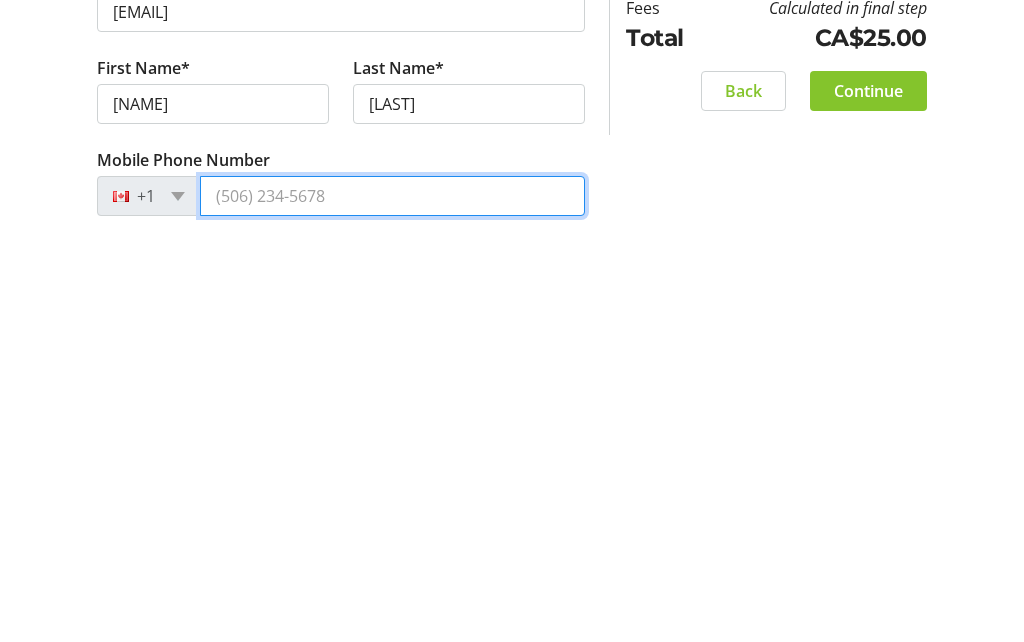 click on "Mobile Phone Number" at bounding box center (392, 604) 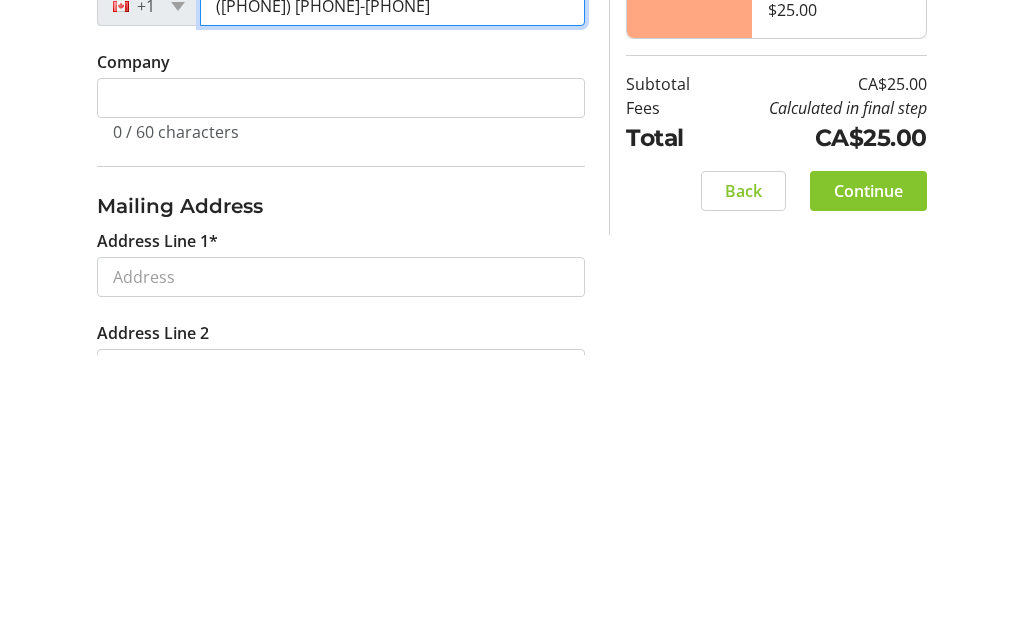 scroll, scrollTop: 441, scrollLeft: 0, axis: vertical 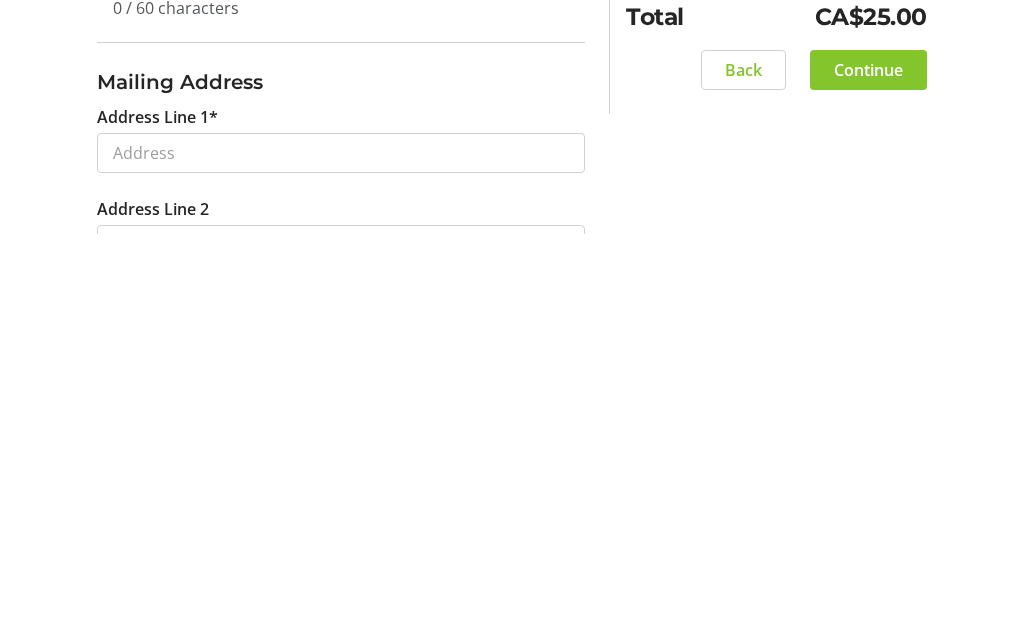 type on "([PHONE]) [PHONE]-[PHONE]" 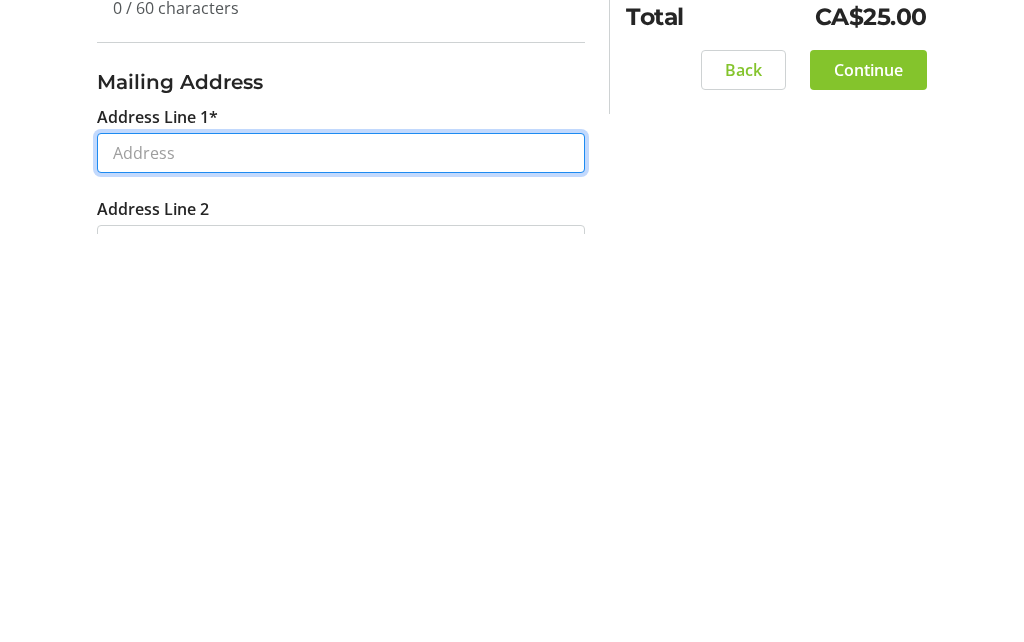 click on "Address Line 1*" at bounding box center (341, 561) 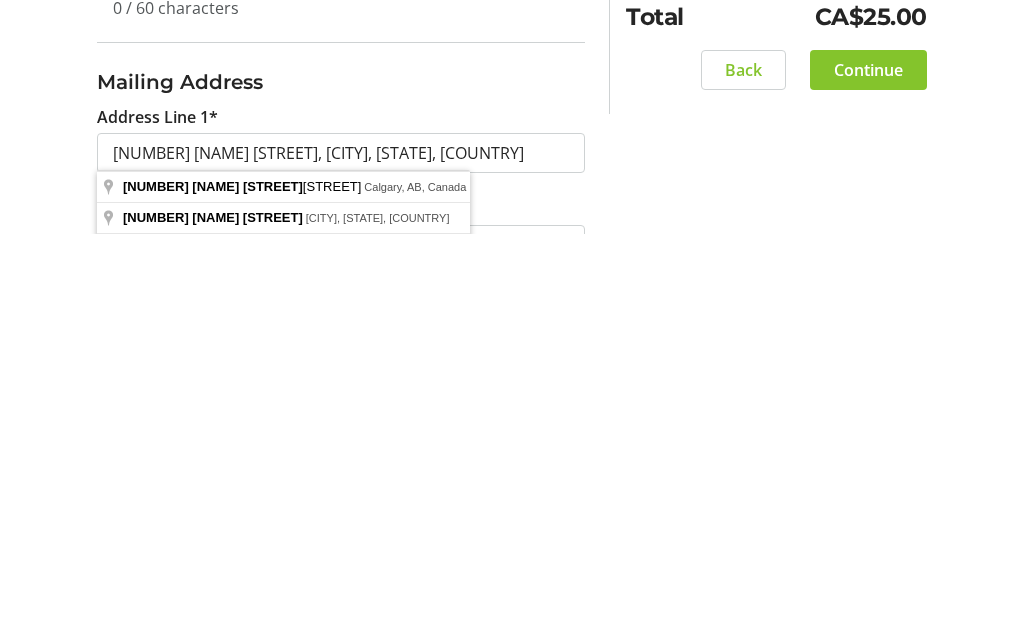 scroll, scrollTop: 849, scrollLeft: 0, axis: vertical 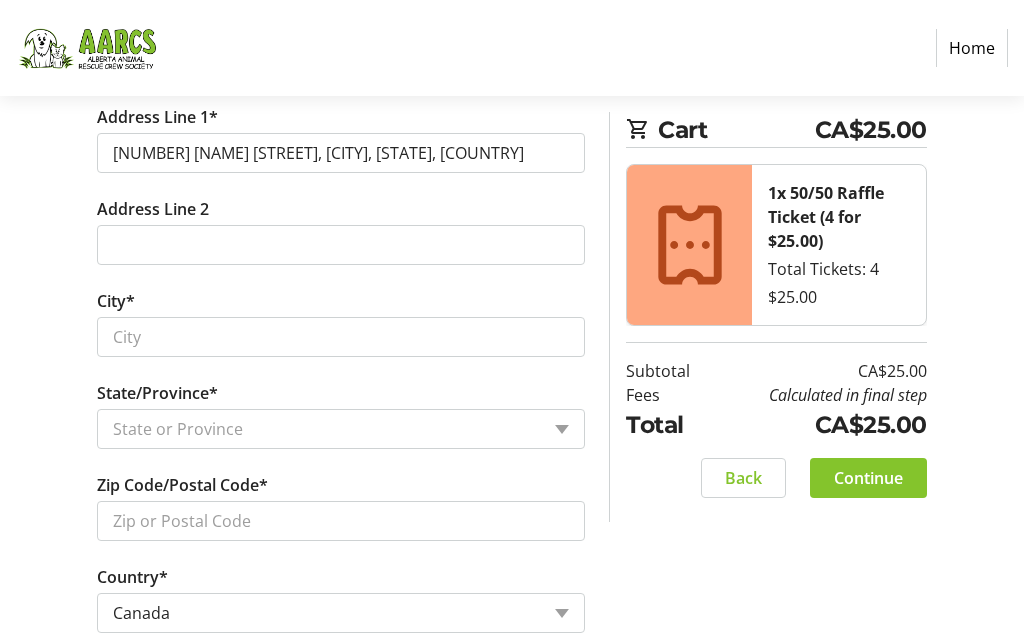 type on "[NUMBER] [NAME] [STREET]" 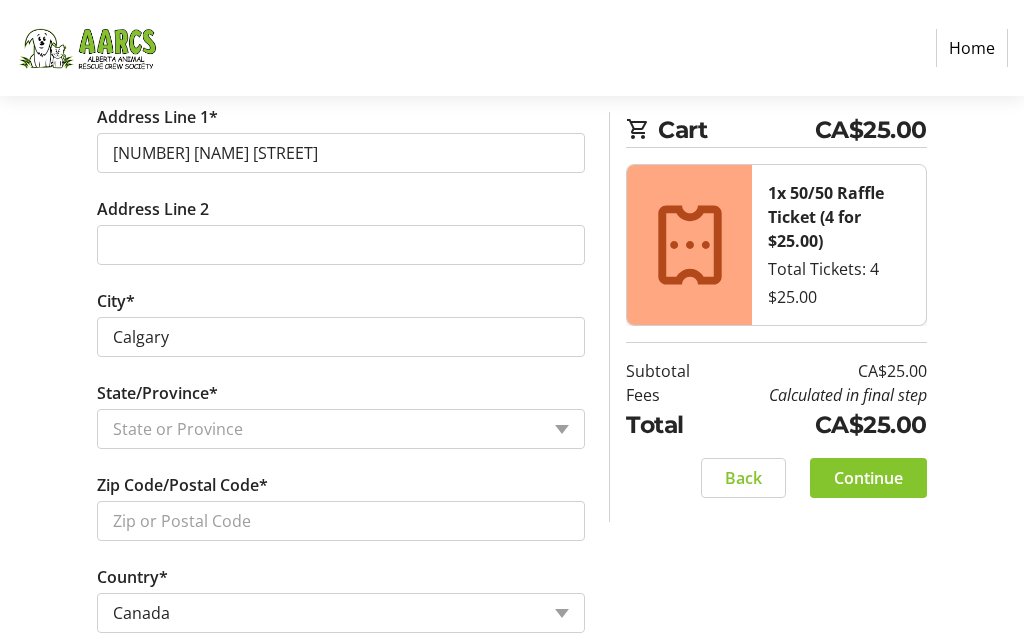select on "AB" 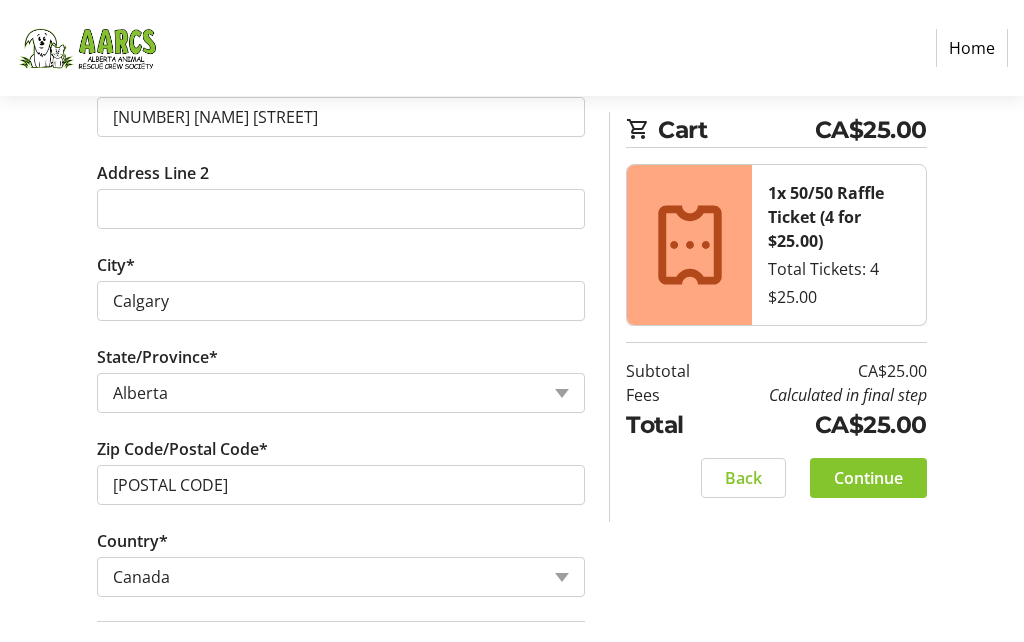 scroll, scrollTop: 921, scrollLeft: 0, axis: vertical 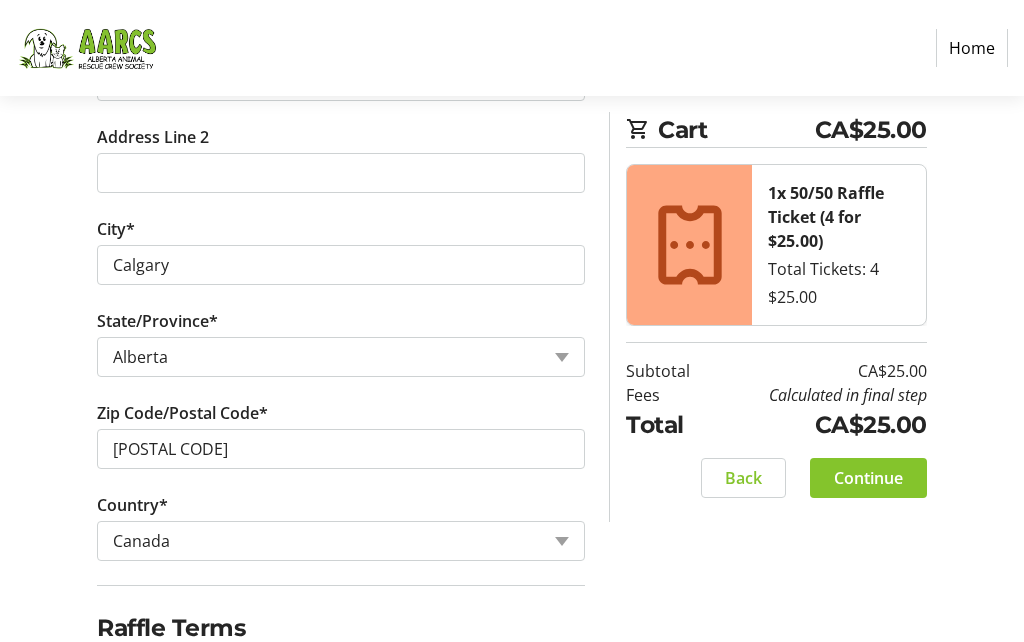 click at bounding box center [106, 673] 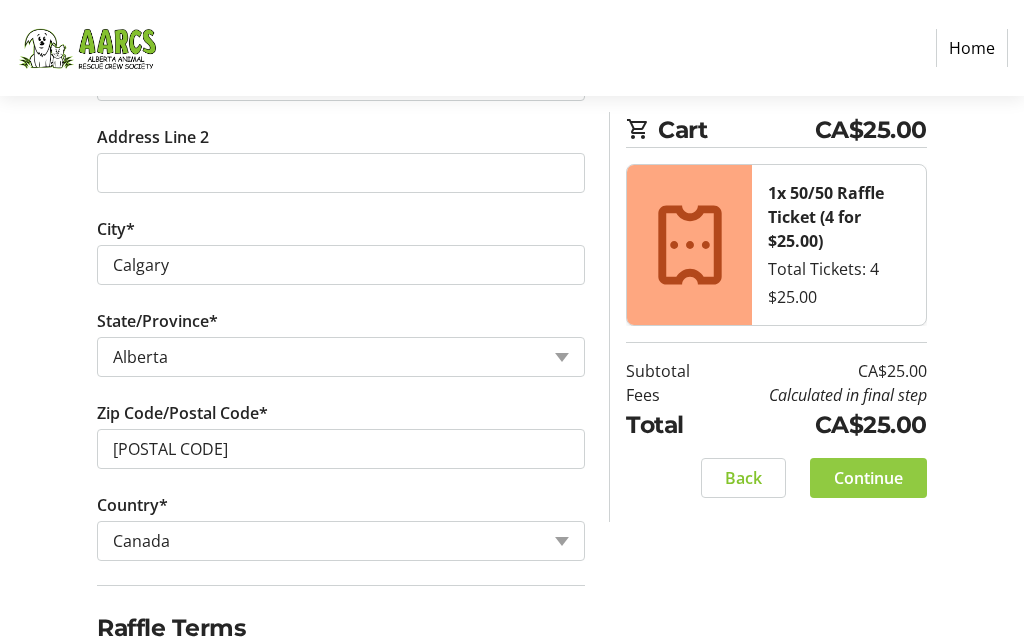click on "Continue" 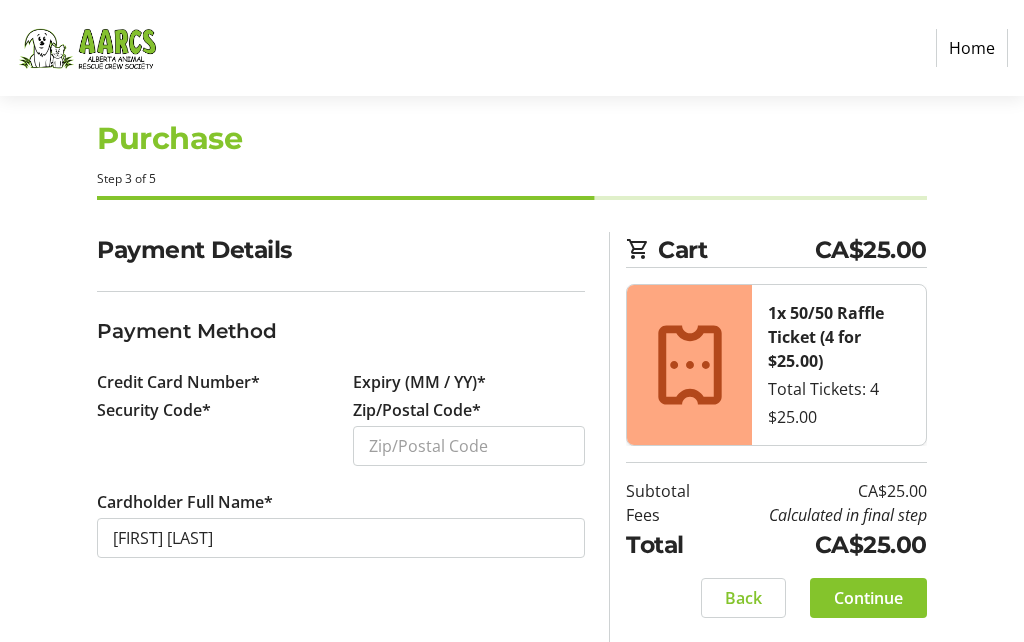 scroll, scrollTop: 0, scrollLeft: 0, axis: both 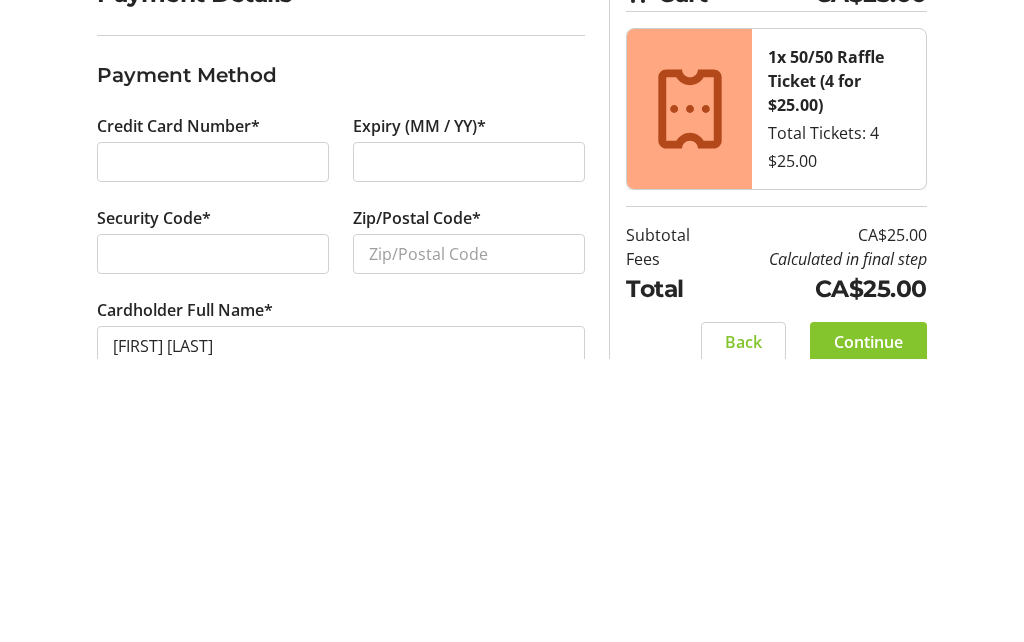 click at bounding box center (213, 538) 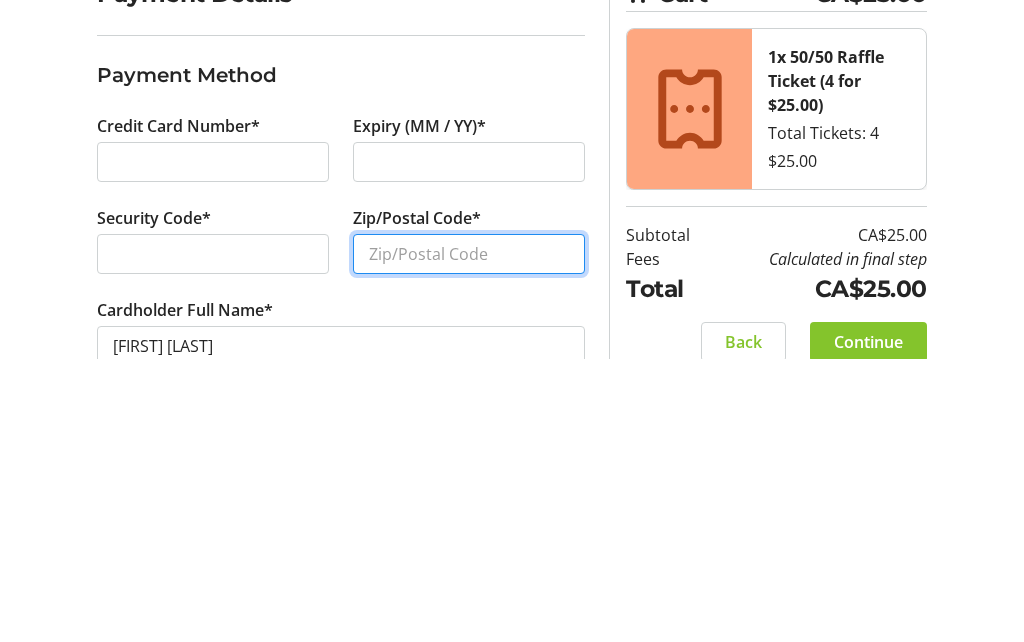 click on "Zip/Postal Code*" at bounding box center [469, 538] 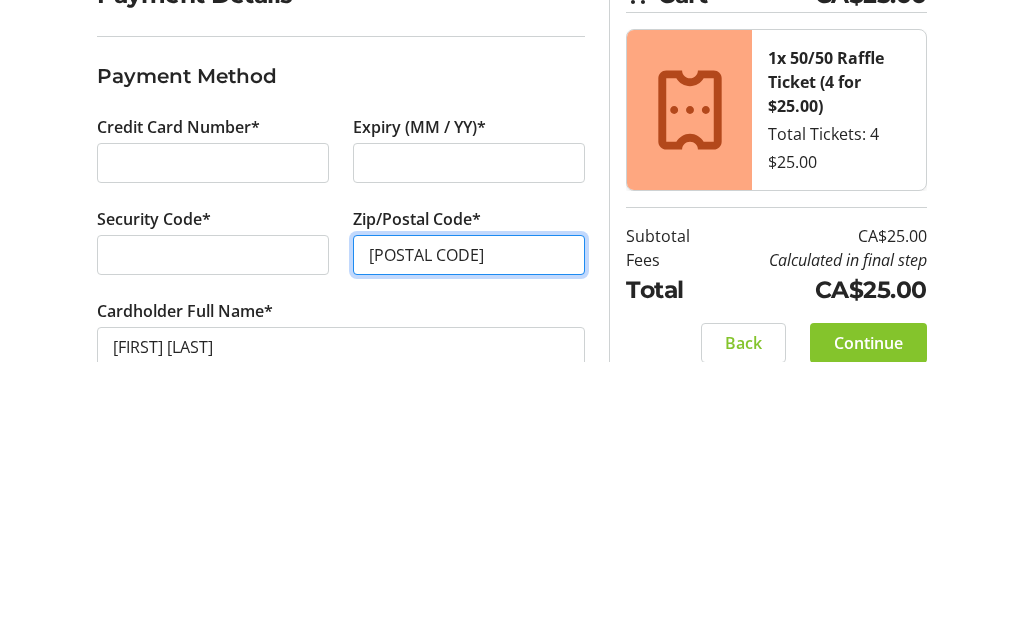 scroll, scrollTop: 87, scrollLeft: 0, axis: vertical 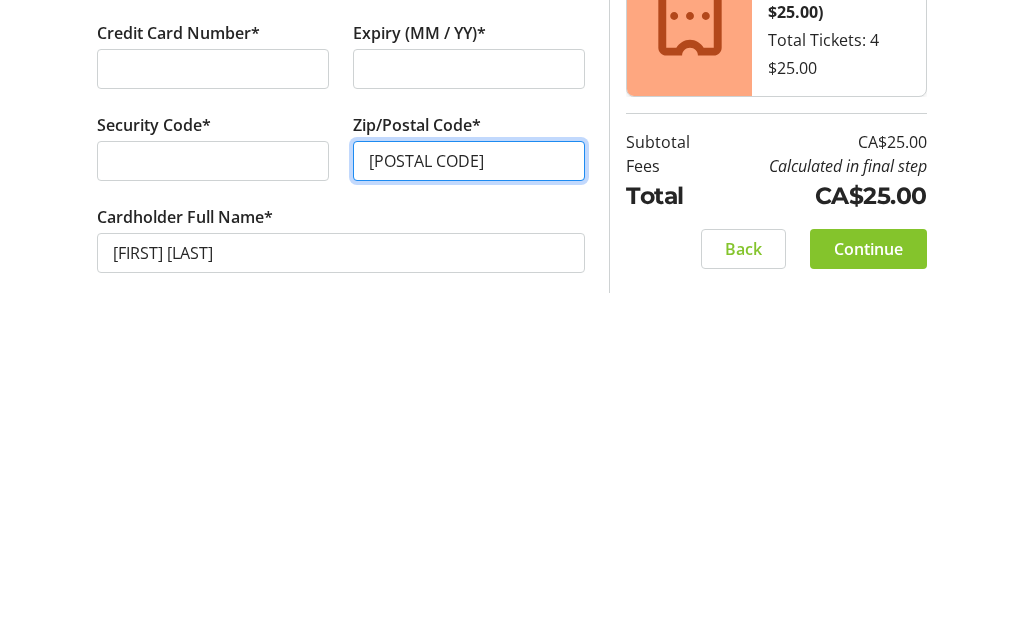 type on "[POSTAL CODE]" 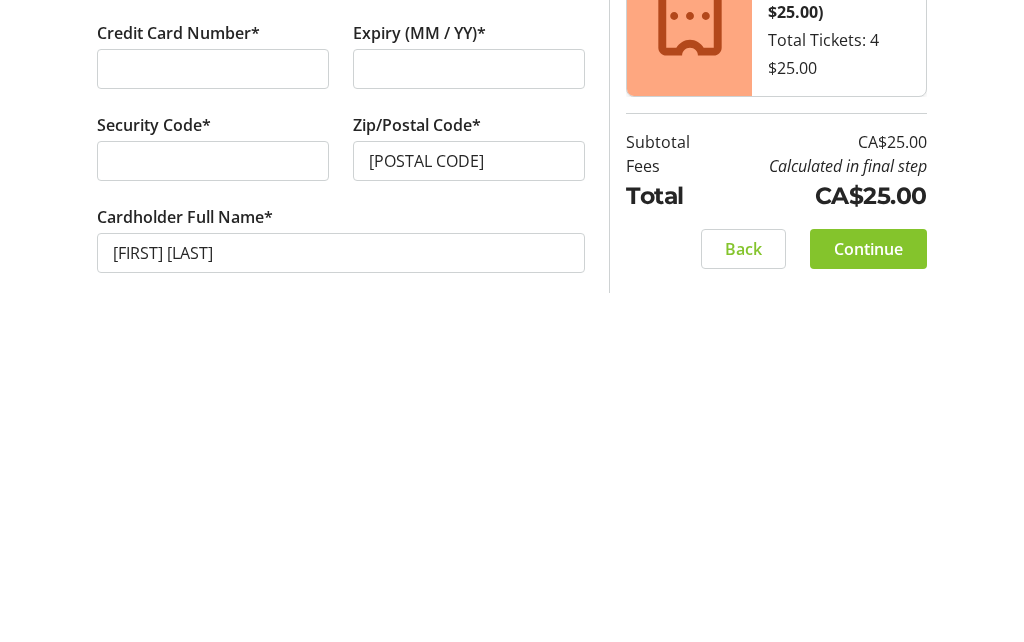click on "Continue" 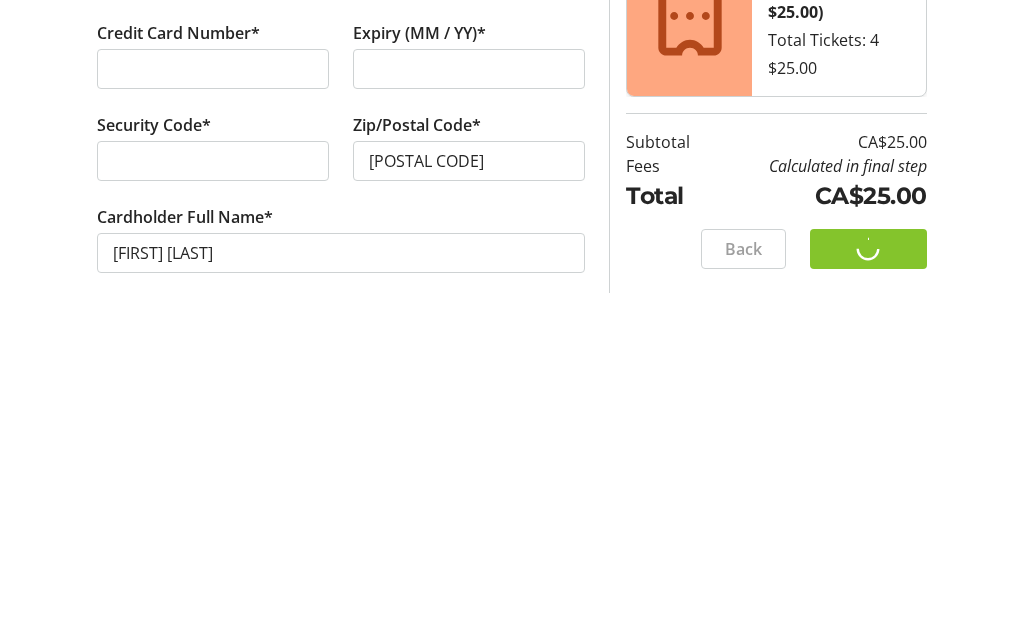 scroll, scrollTop: 0, scrollLeft: 0, axis: both 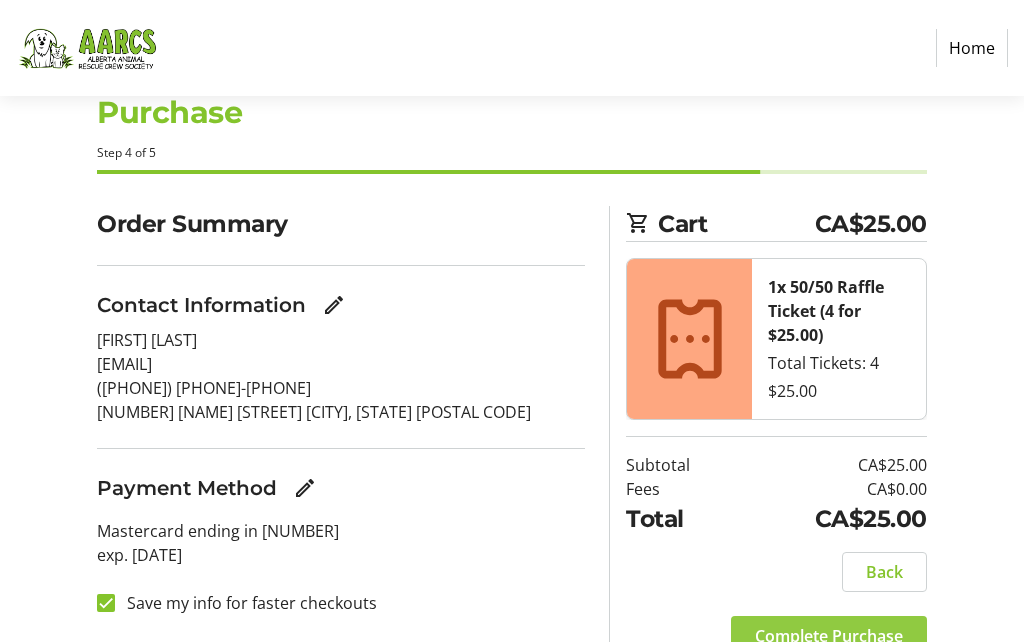 click on "Complete Purchase" 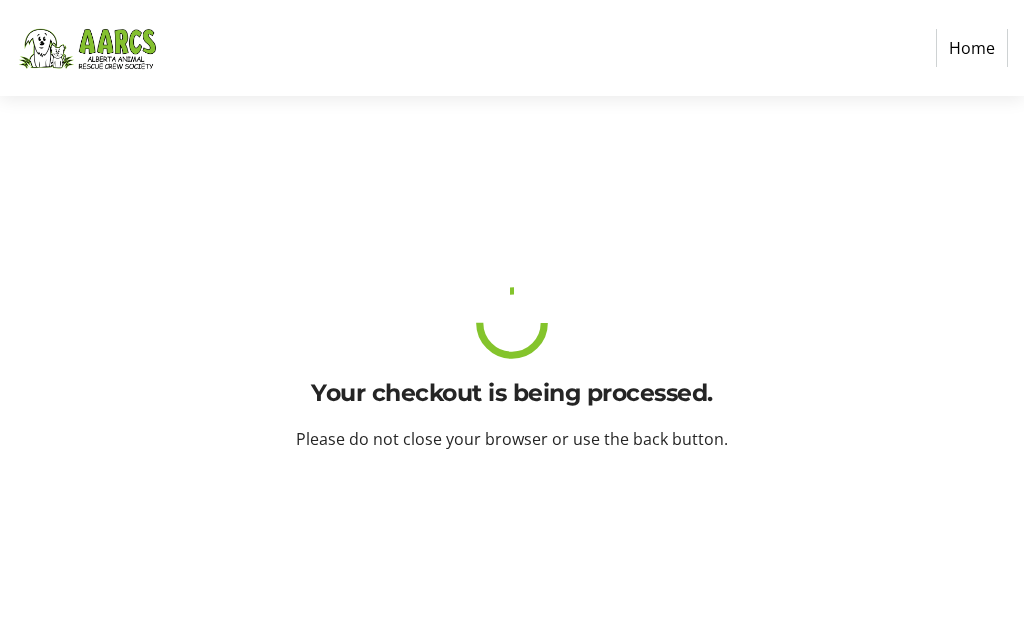 scroll, scrollTop: 0, scrollLeft: 0, axis: both 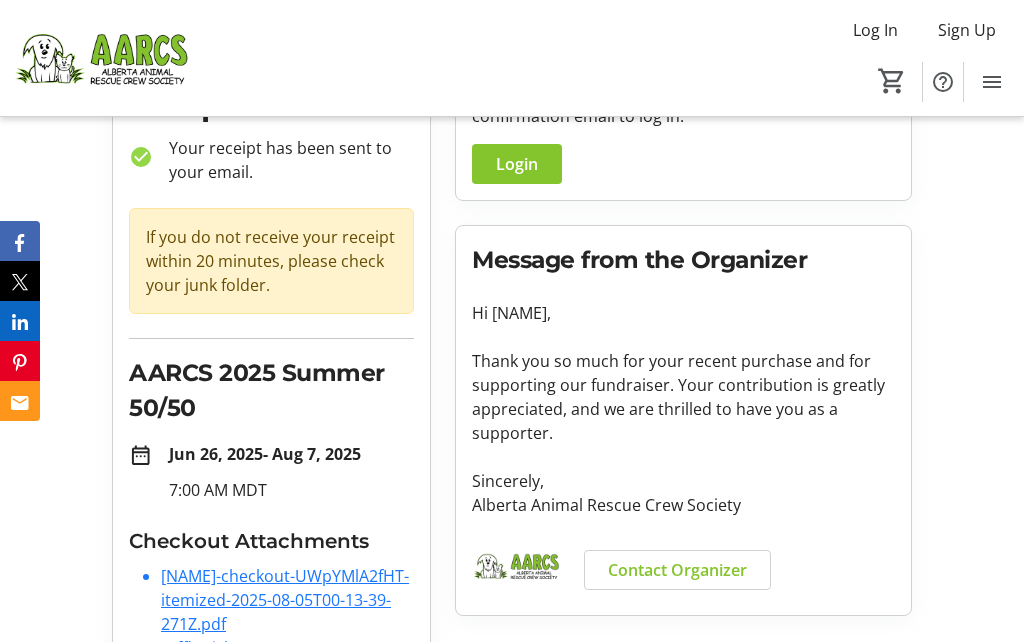 click on "Purchase Complete! check_circle Your receipt has been sent to your email.  If you do not receive your receipt within 20 minutes, please check your junk folder.  AARCS 2025 Summer 50/50 date_range  Jun 26, 2025   - Aug 7, 2025   7:00 AM MDT  Checkout Attachments [NAME]-checkout-UWpYMlA2fHT-itemized-2025-08-05T00-13-39-271Z.pdf raffle-tickets-aarcs-9JtkEnI3xwr.pdf Log In to your account  Click the button below or use the link in your purchase confirmation email to log in.  Login Message from the Organizer Hi [NAME], Thank you so much for your recent purchase and for supporting our fundraiser. Your contribution is greatly appreciated, and we are thrilled to have you as a supporter. Sincerely, Alberta Animal Rescue Crew Society  Contact Organizer" 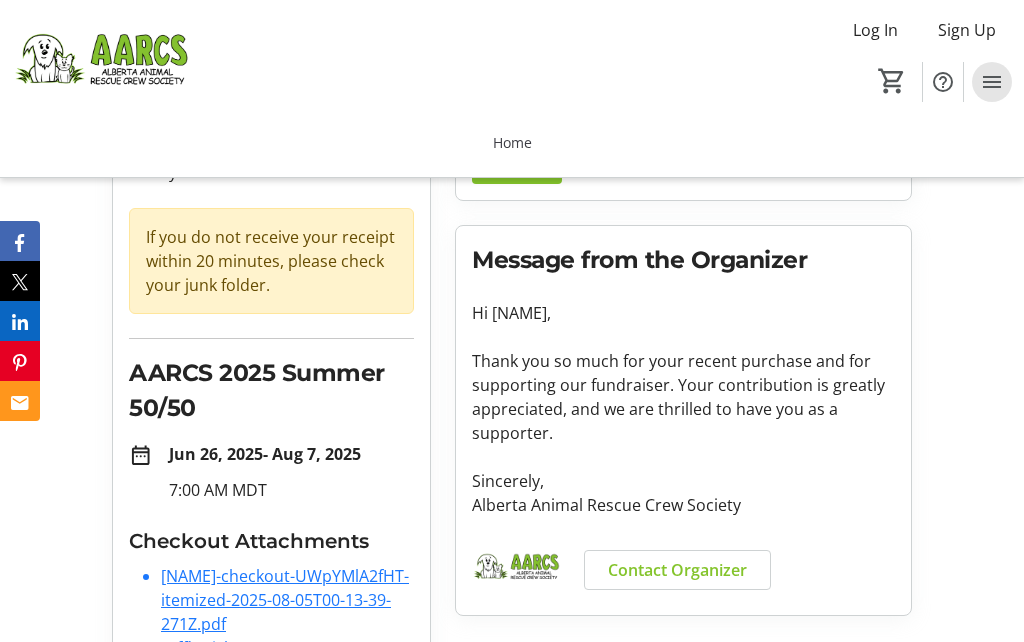 click 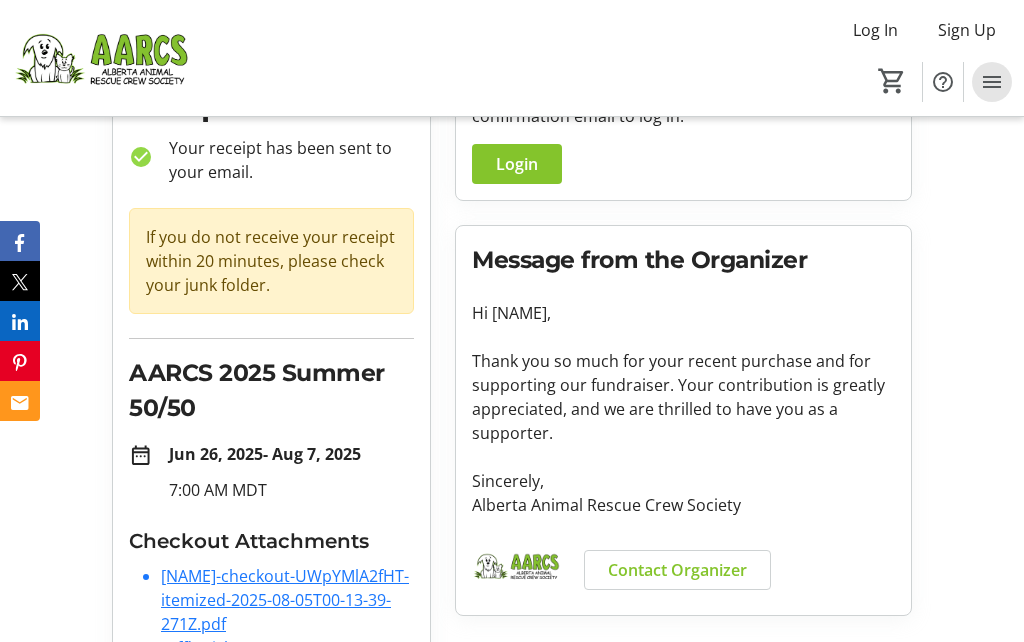 click 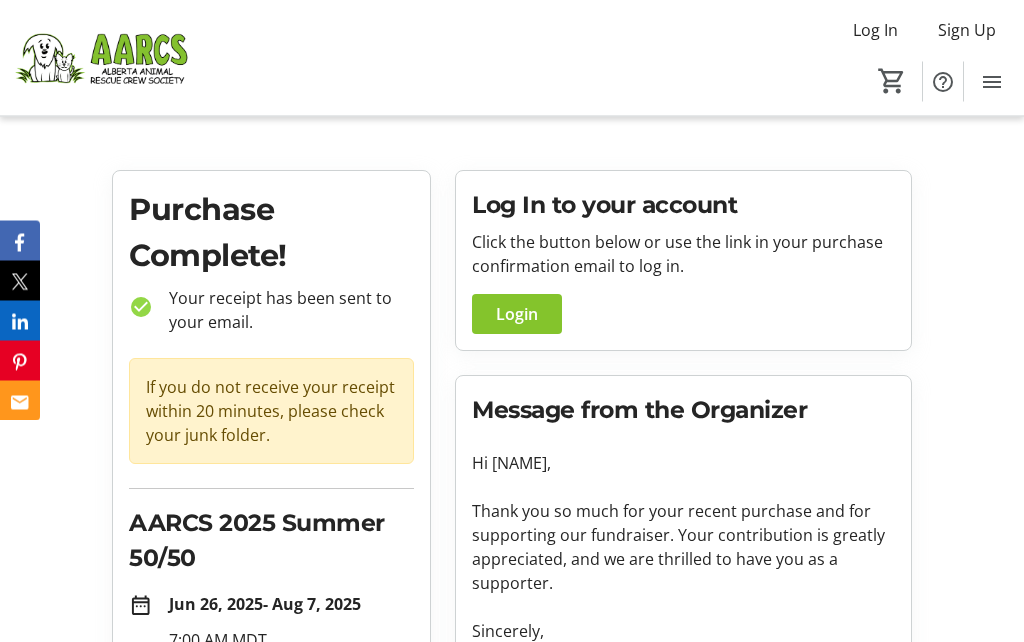 scroll, scrollTop: 9, scrollLeft: 0, axis: vertical 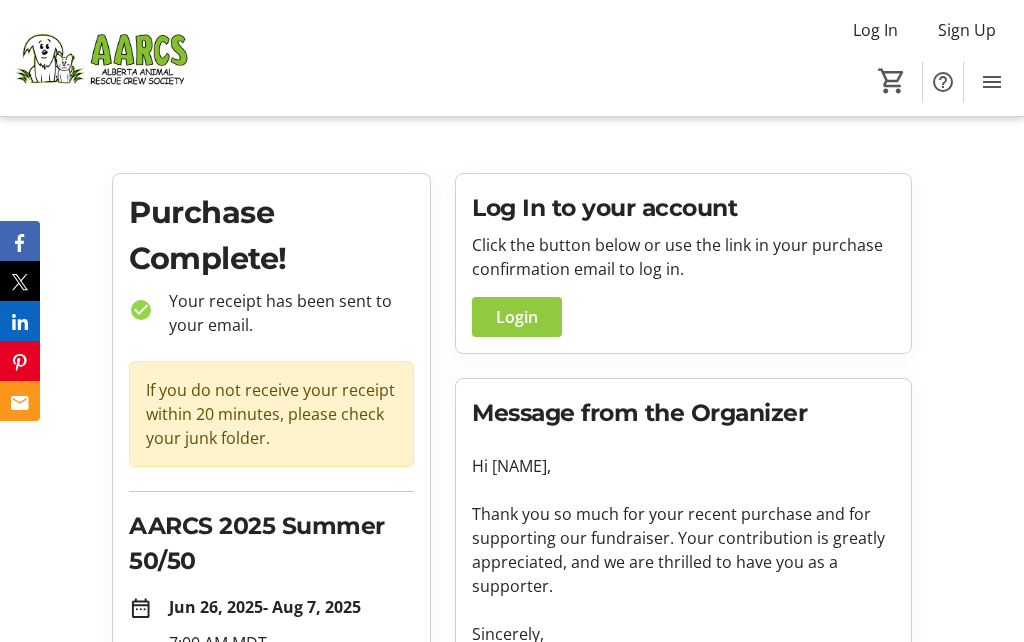 click on "Login" 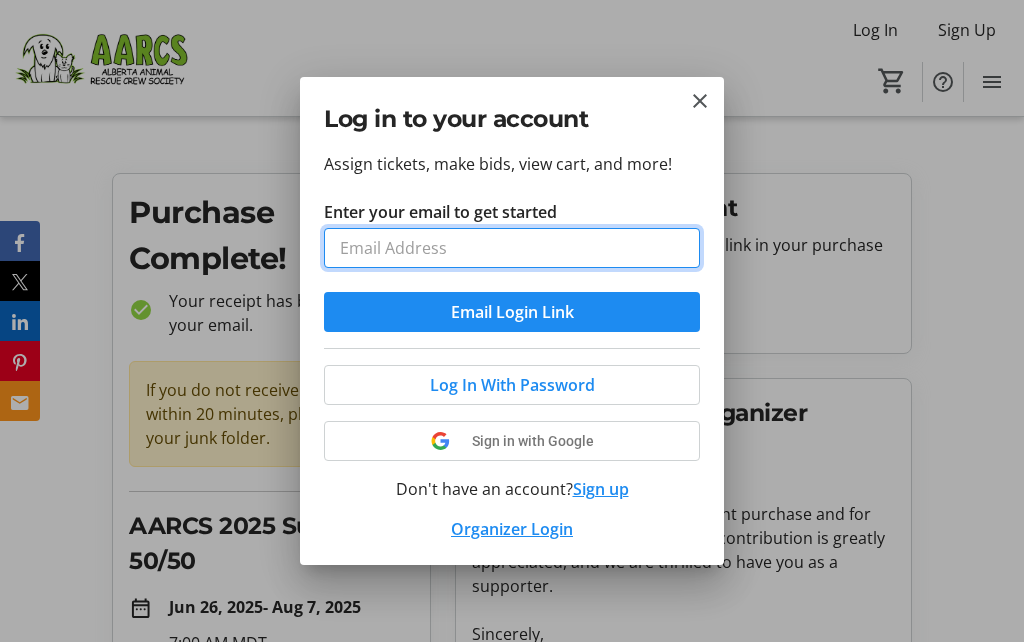 scroll, scrollTop: 0, scrollLeft: 0, axis: both 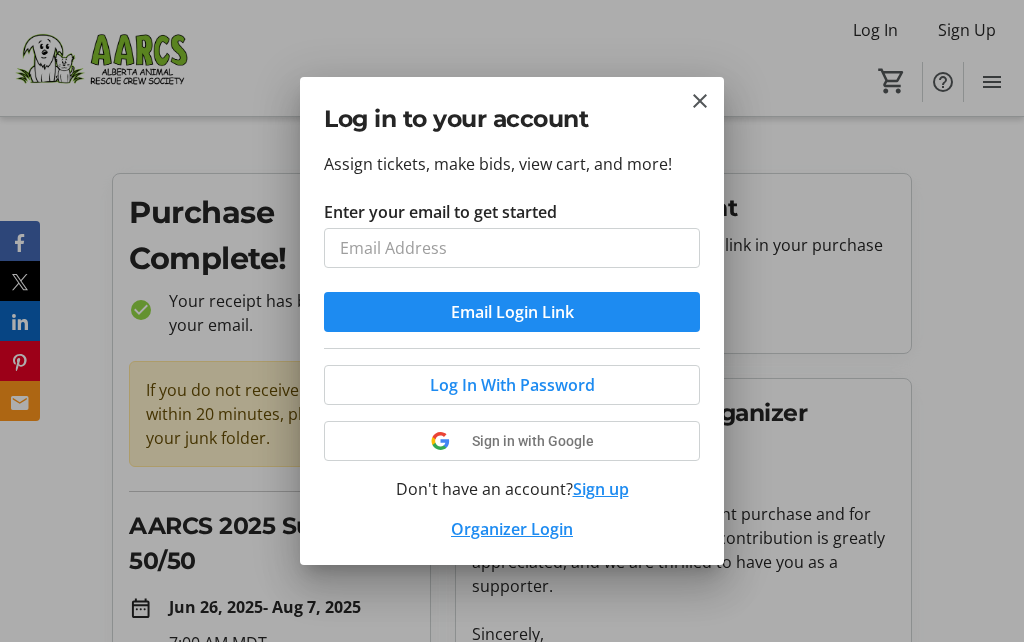 click on "Log in to your account Assign tickets, make bids, view cart, and more! Enter your email to get started  Email Login Link   Log In With Password  Sign in with Google  Don't have an account?  Sign up Organizer Login" at bounding box center [0, 0] 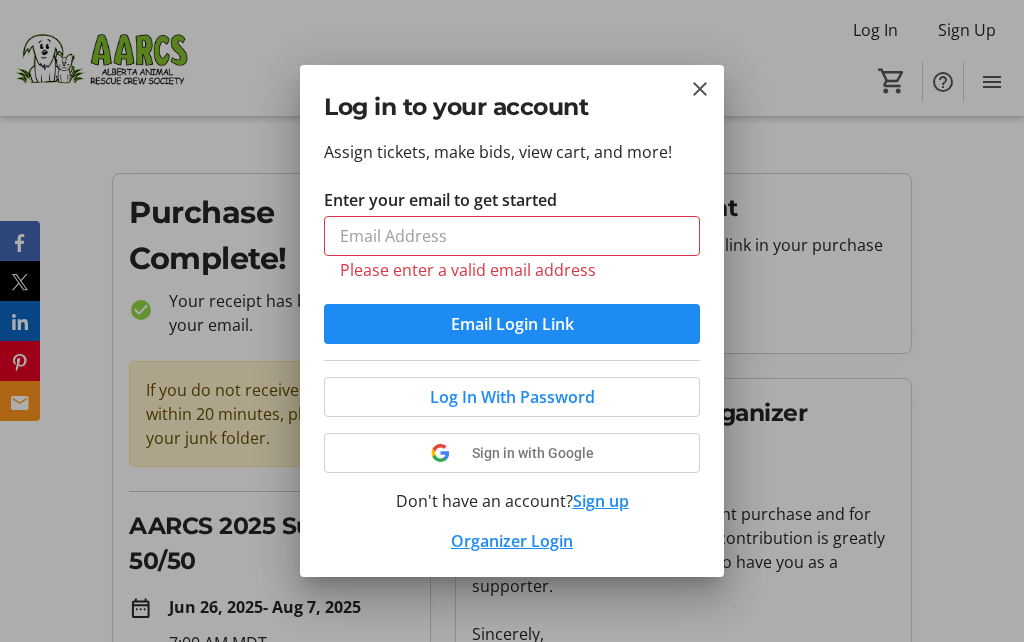 click at bounding box center (700, 89) 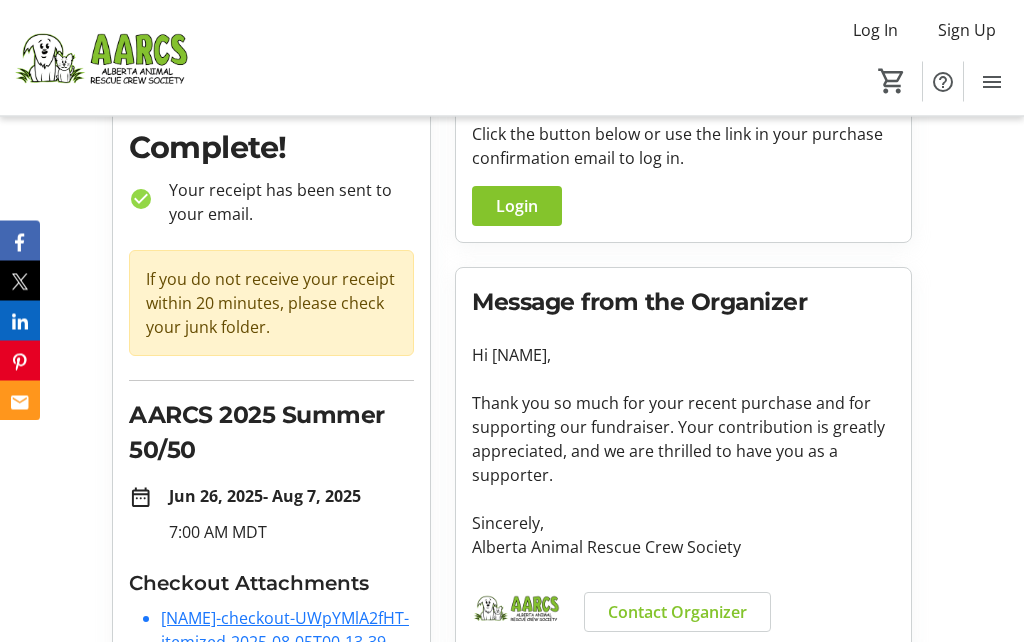 scroll, scrollTop: 162, scrollLeft: 0, axis: vertical 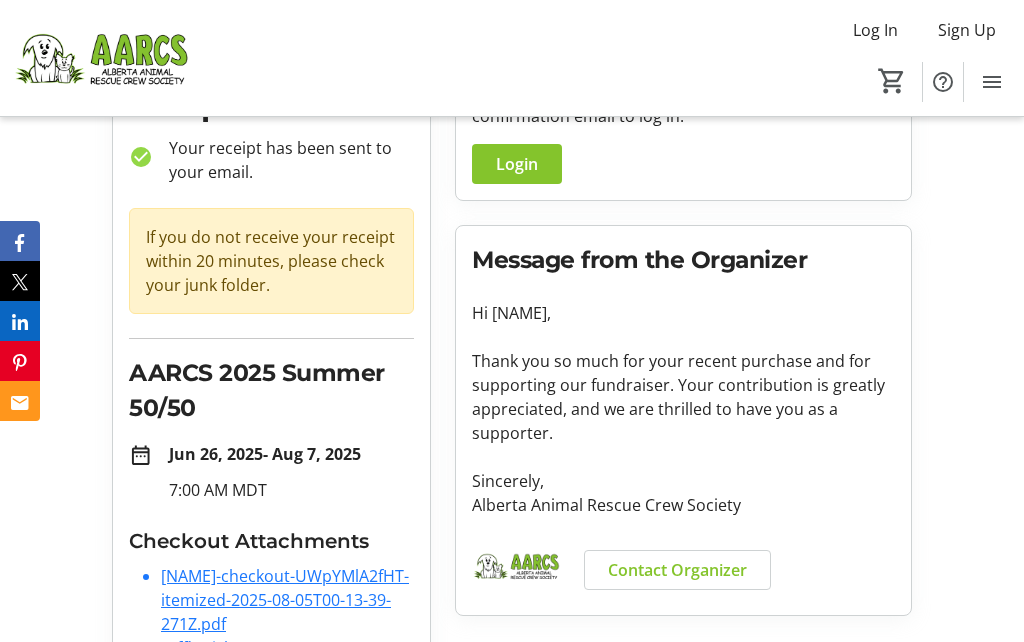 click on "[NAME]-checkout-UWpYMlA2fHT-itemized-2025-08-05T00-13-39-271Z.pdf" 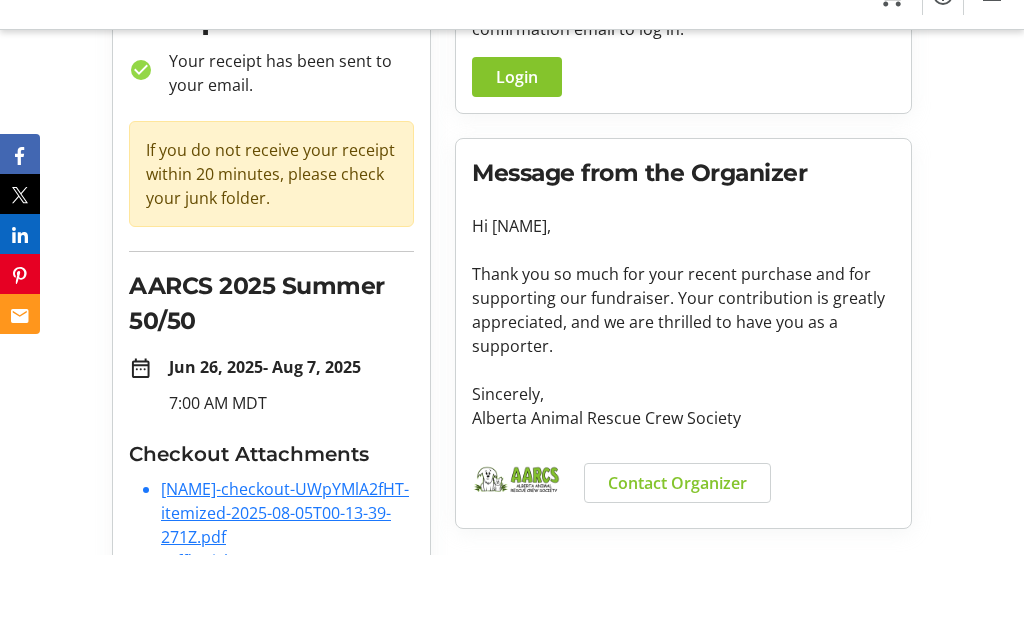 scroll, scrollTop: 249, scrollLeft: 0, axis: vertical 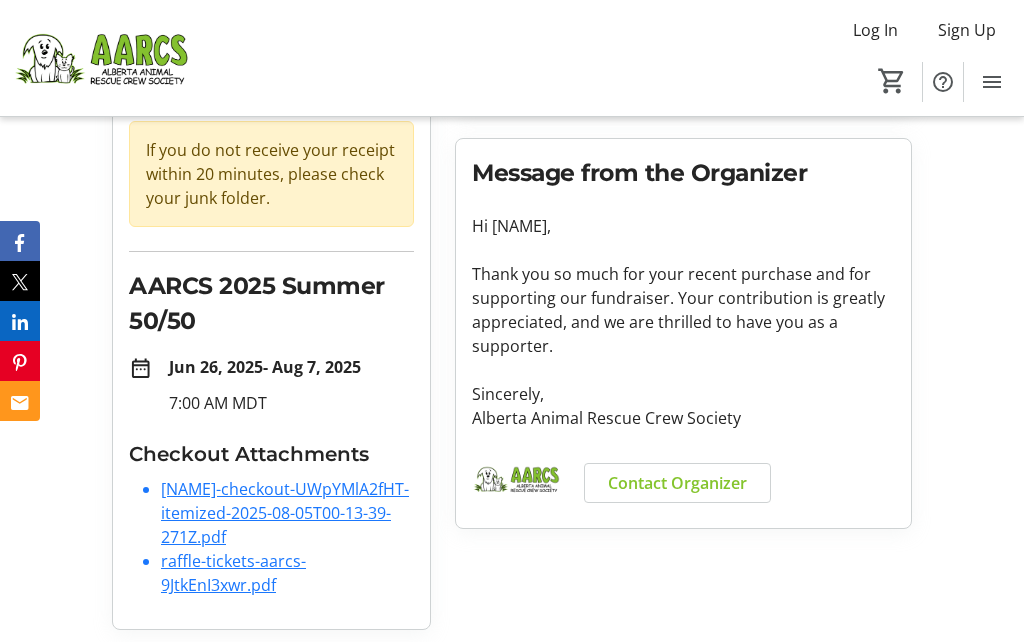 click on "raffle-tickets-aarcs-9JtkEnI3xwr.pdf" 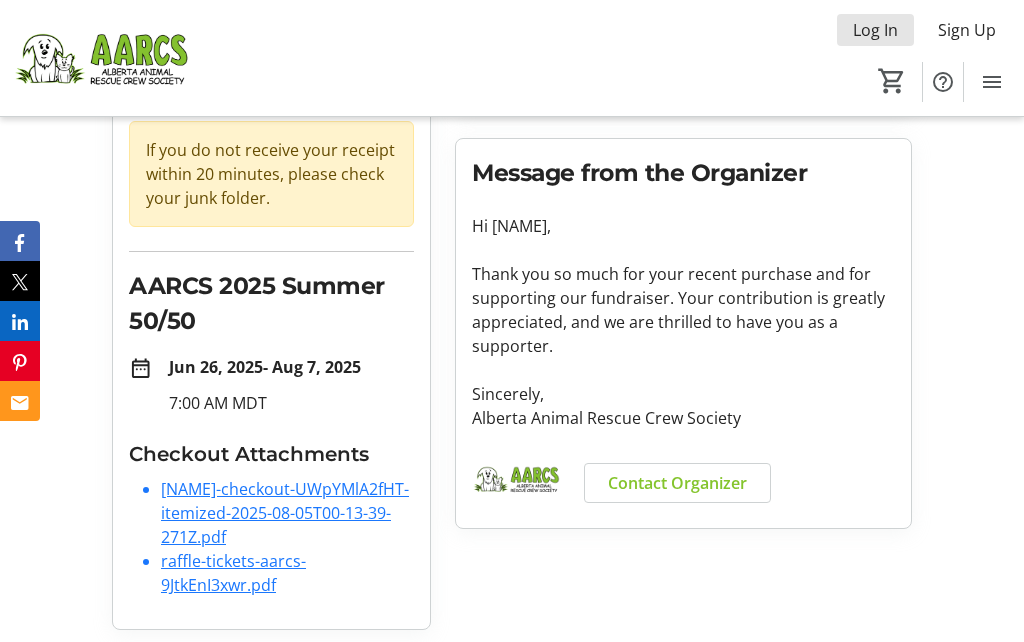 click on "Log In" 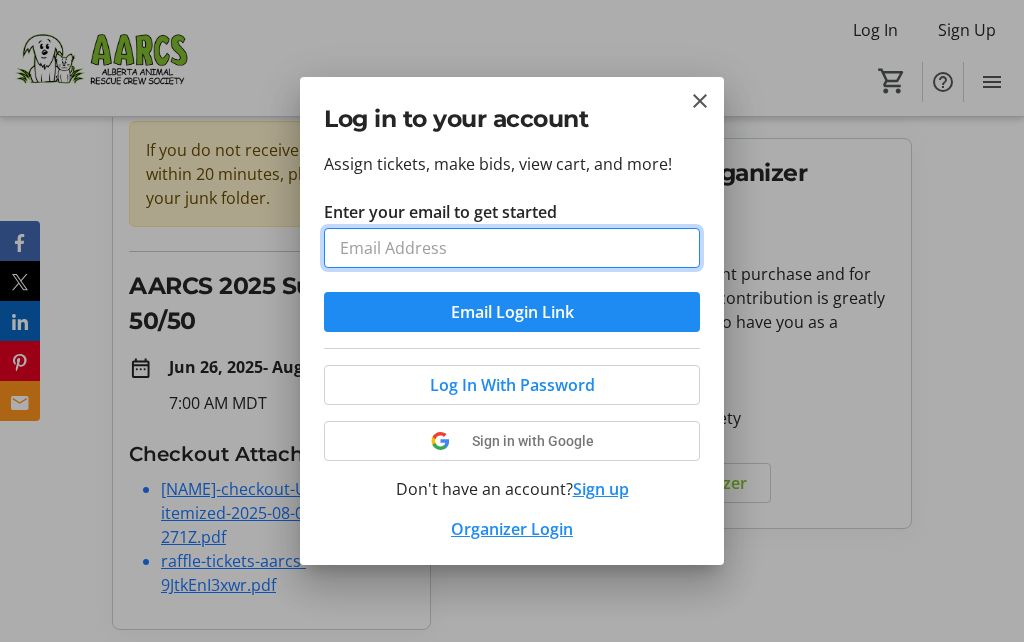scroll, scrollTop: 0, scrollLeft: 0, axis: both 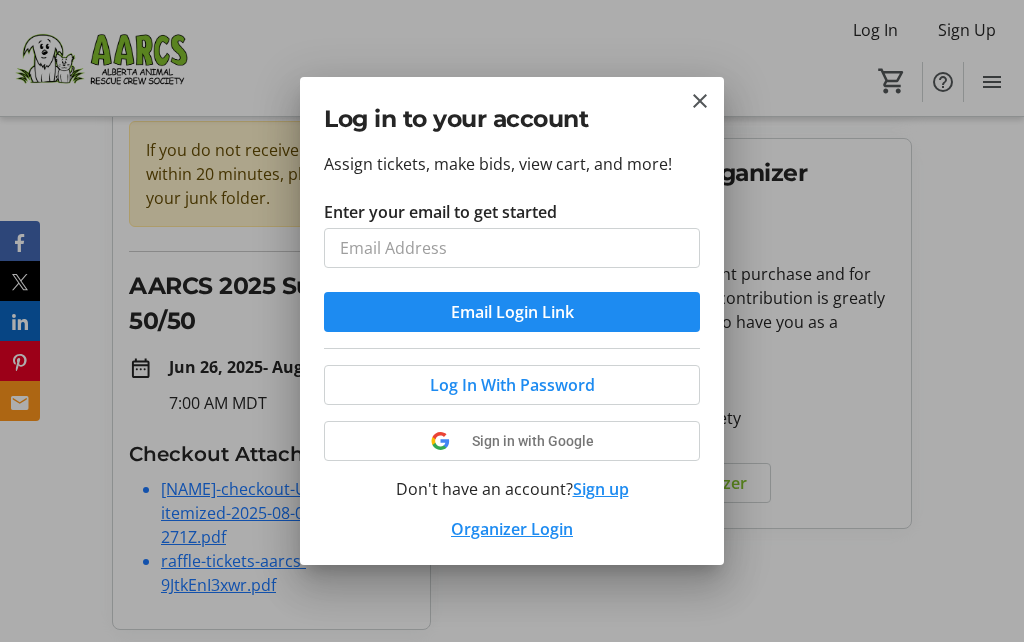 click at bounding box center (700, 101) 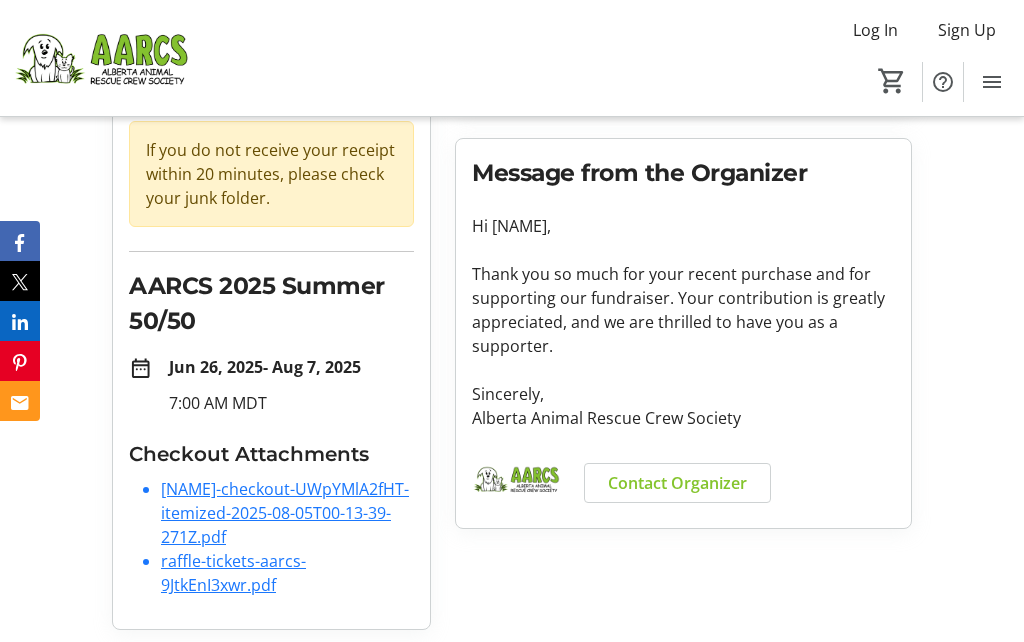 scroll, scrollTop: 249, scrollLeft: 0, axis: vertical 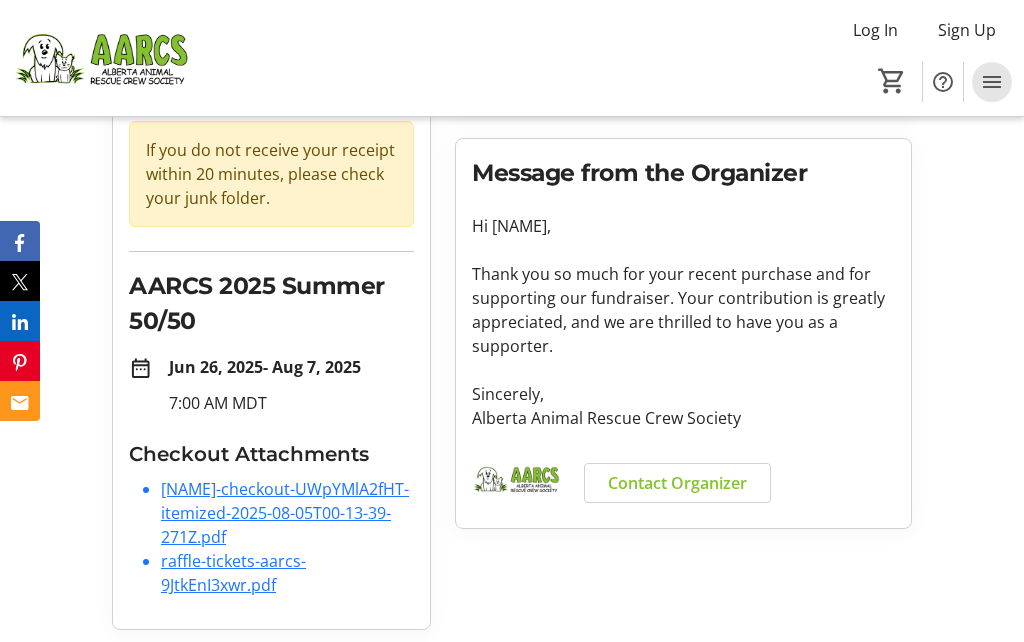 click 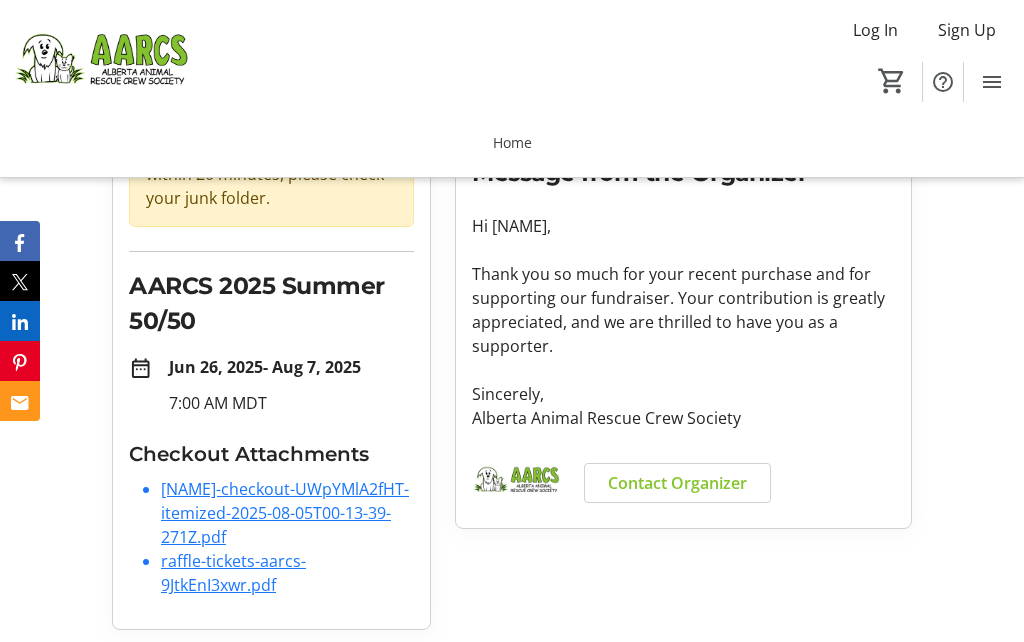 click 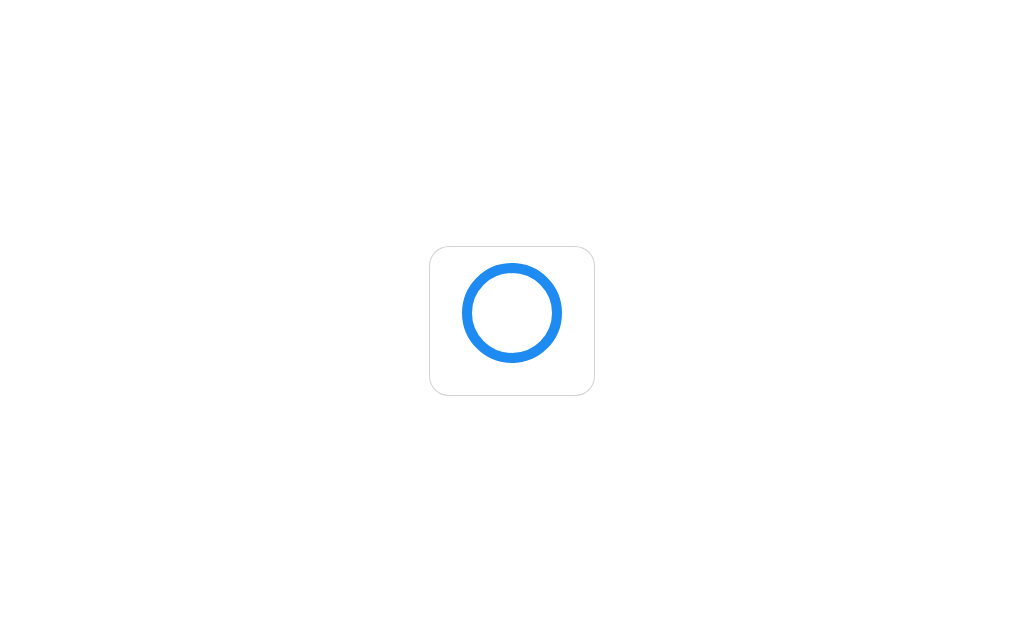 scroll, scrollTop: 0, scrollLeft: 0, axis: both 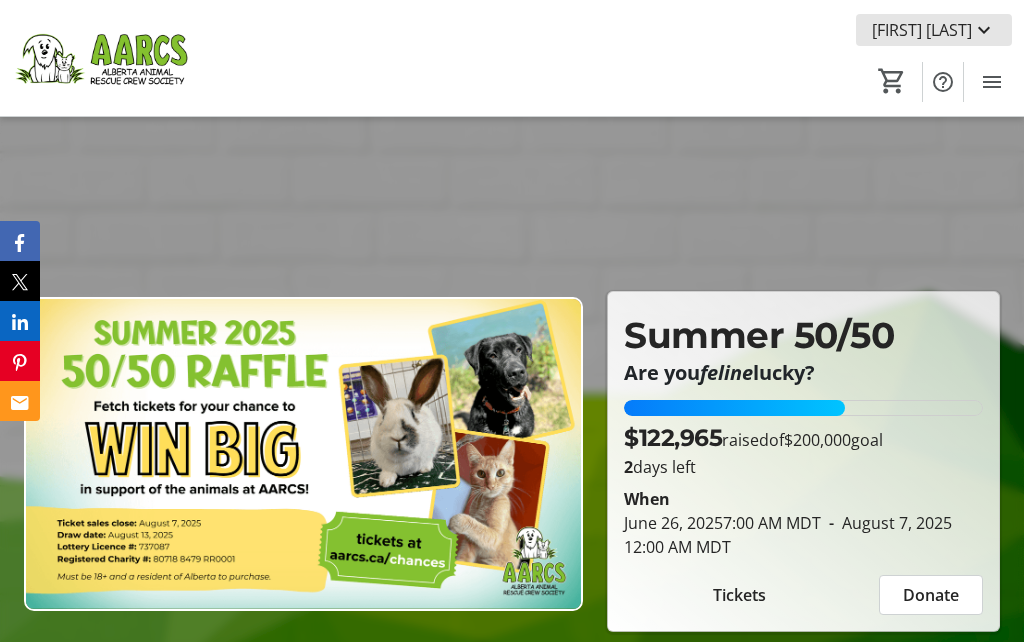 click 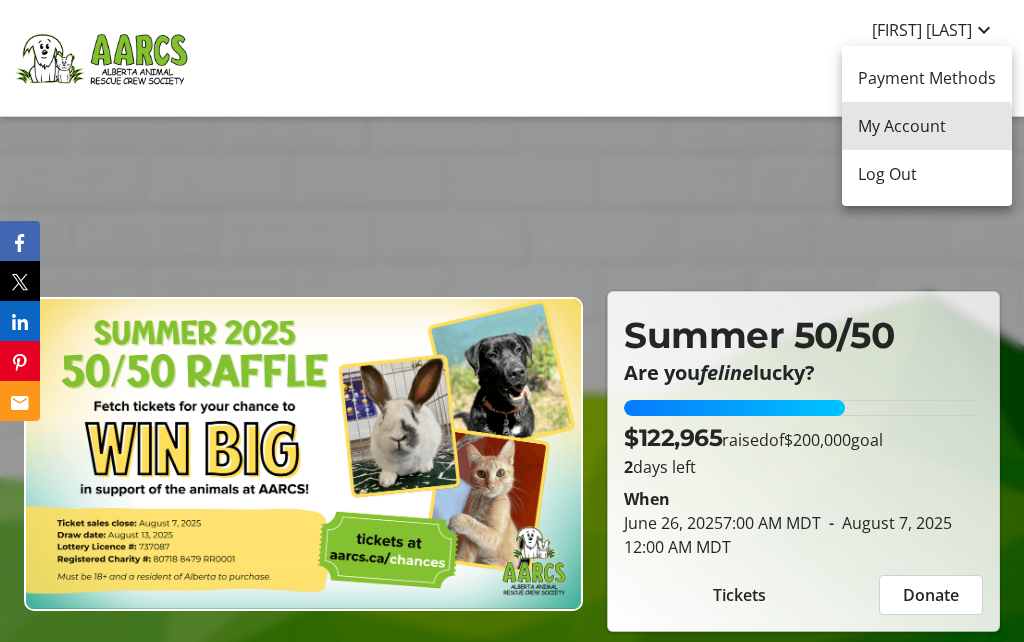 click on "My Account" at bounding box center (927, 126) 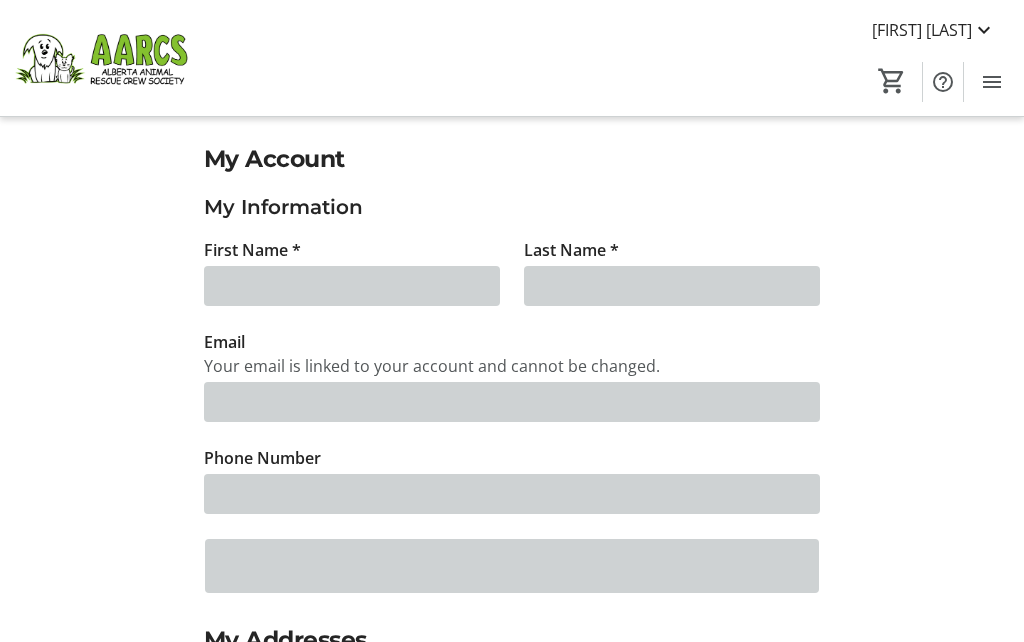 type on "[FIRST]" 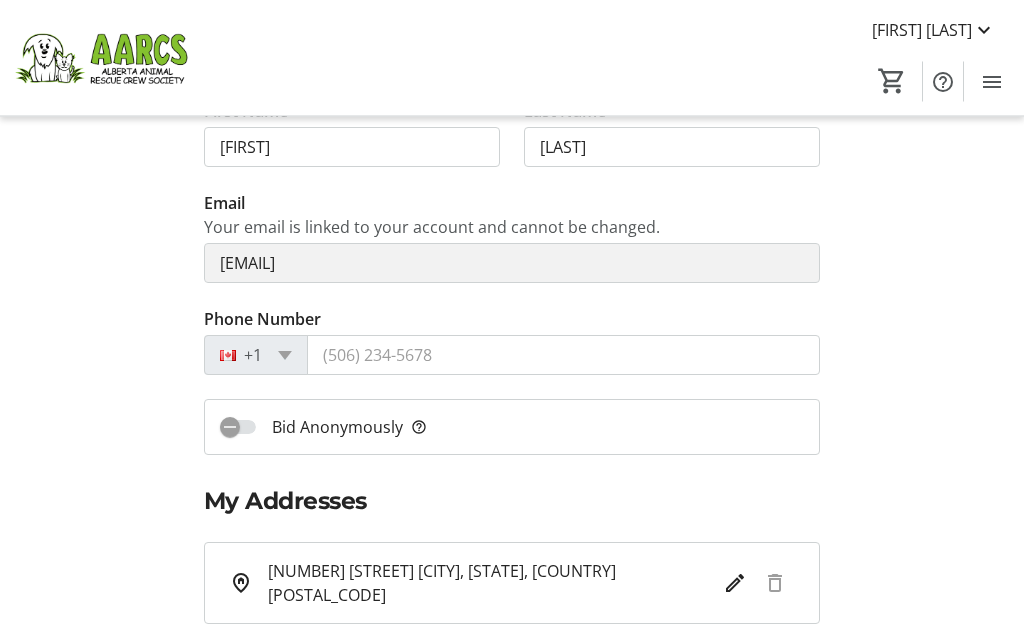 scroll, scrollTop: 126, scrollLeft: 0, axis: vertical 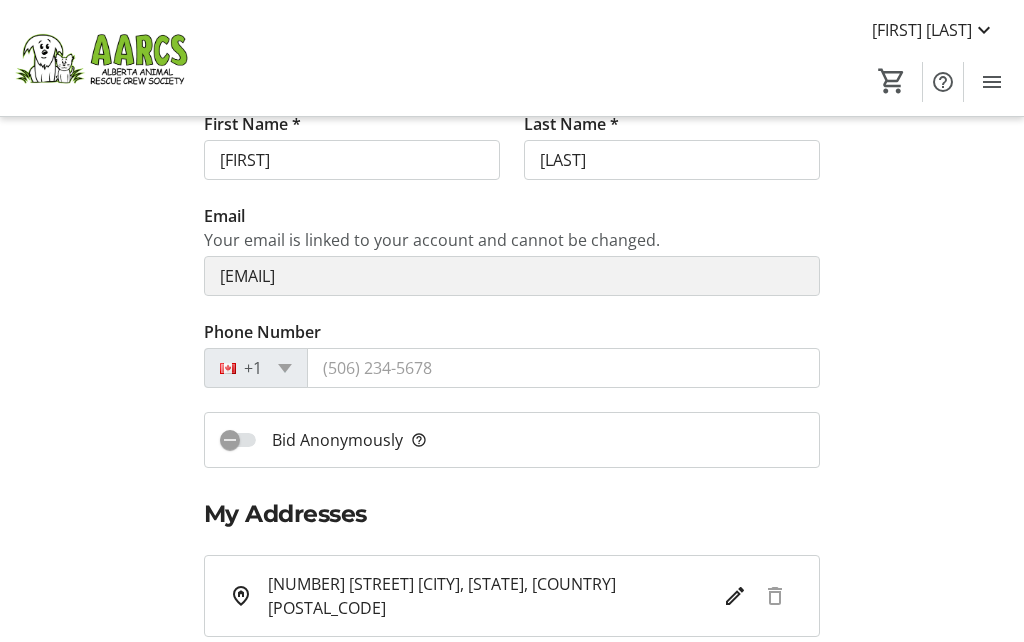click on "+1" 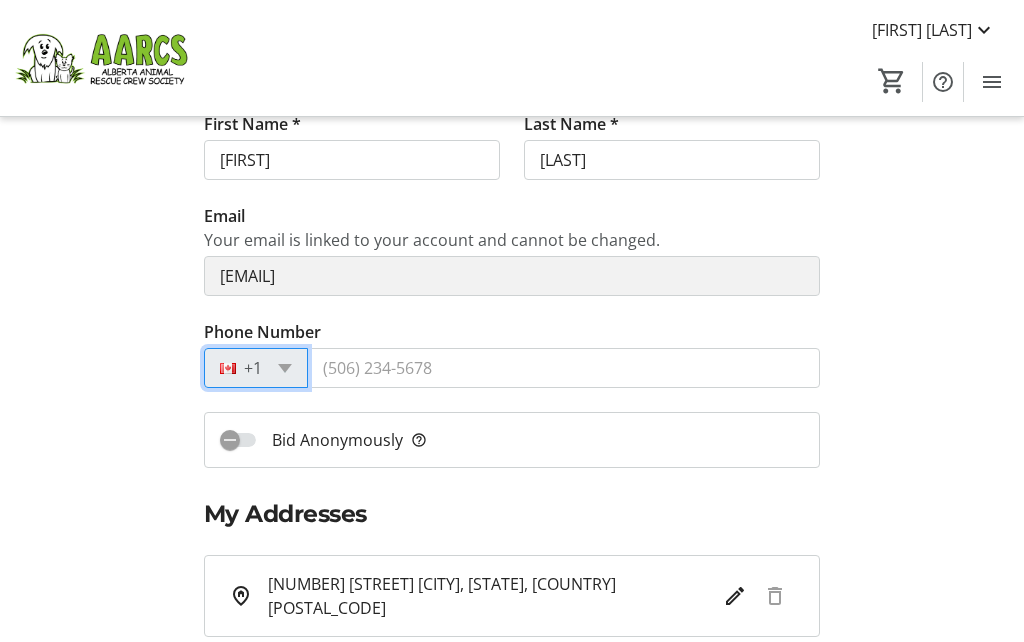 click on "My Account My Information First Name * [FIRST] Last Name * [LAST]  Email   Your email is linked to your account and cannot be changed.  [EMAIL] Phone Number +1  Bid Anonymously   help_outline  My Addresses [NUMBER] [STREET]
[CITY], [STATE], [COUNTRY]
[POSTAL_CODE]  Add Address  Notifications How would you like to be notified?  Email   Text Message   Please enter a valid phone number above to receive sms/text notifications.  Change Password This will send a link to your email to change your password.  Change Password   Save Settings   Delete Account" 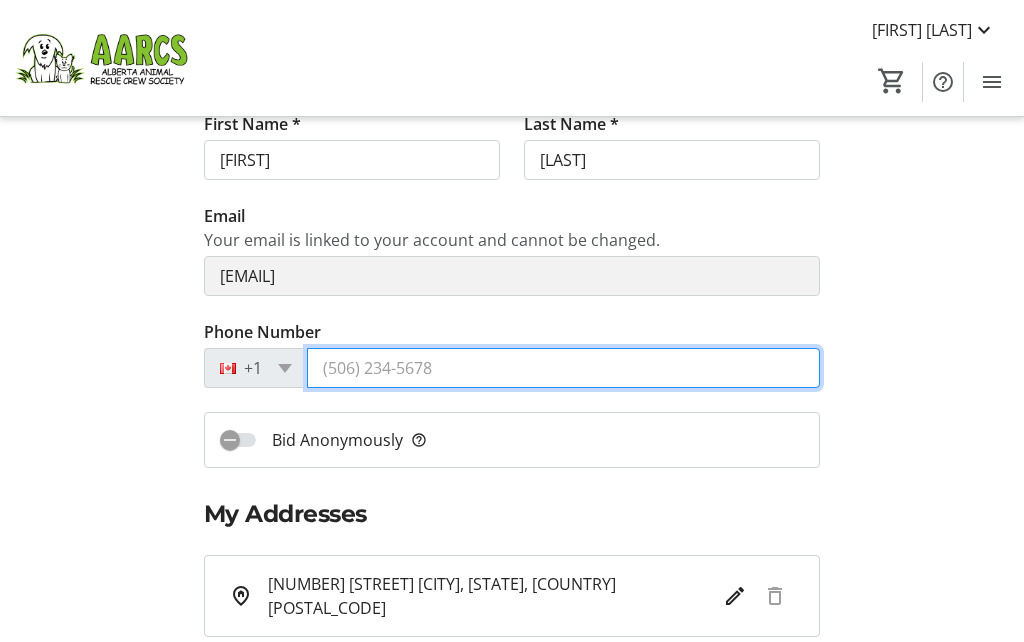 click on "Phone Number" at bounding box center (563, 368) 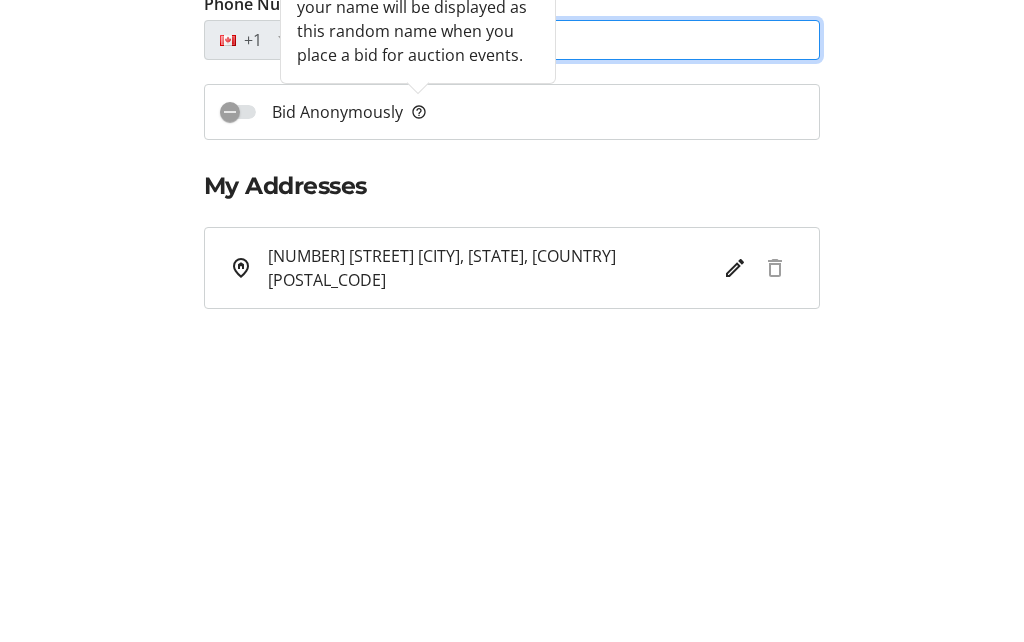 type on "(403) 253-1699" 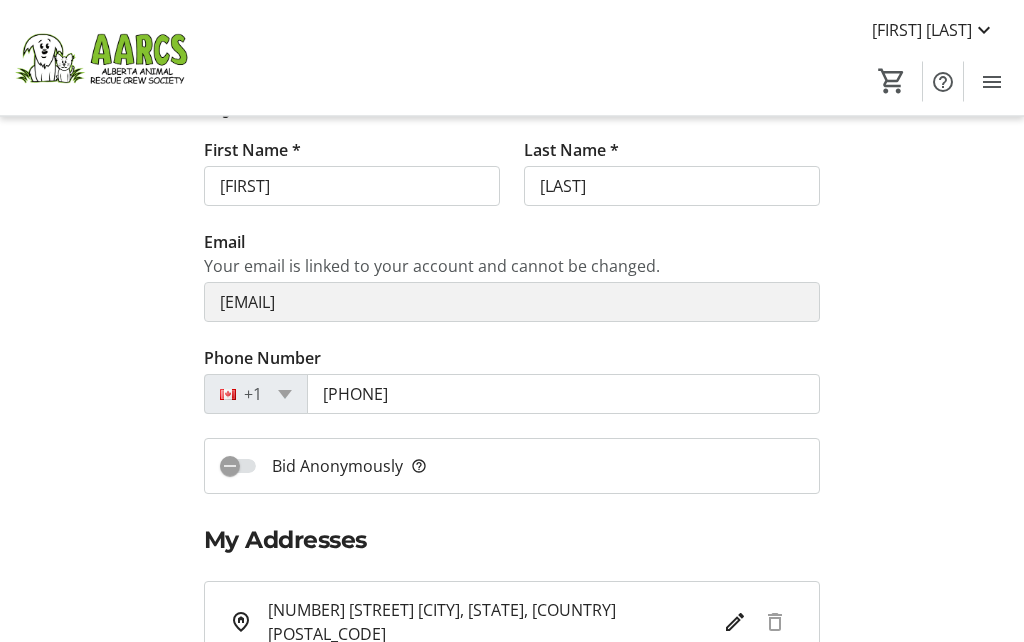 scroll, scrollTop: 86, scrollLeft: 0, axis: vertical 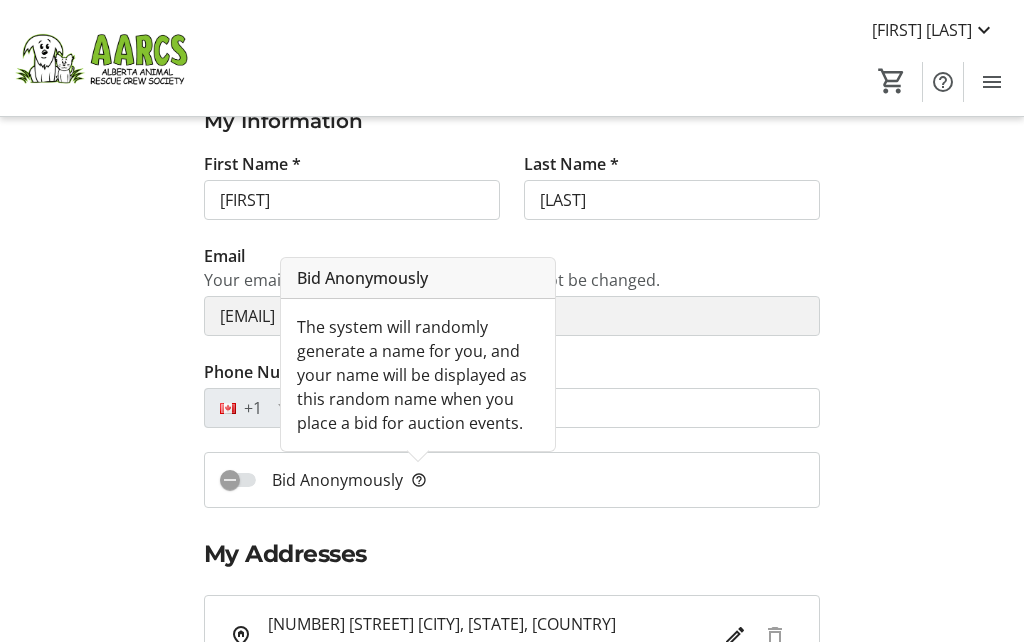 click on "help_outline" at bounding box center (419, 480) 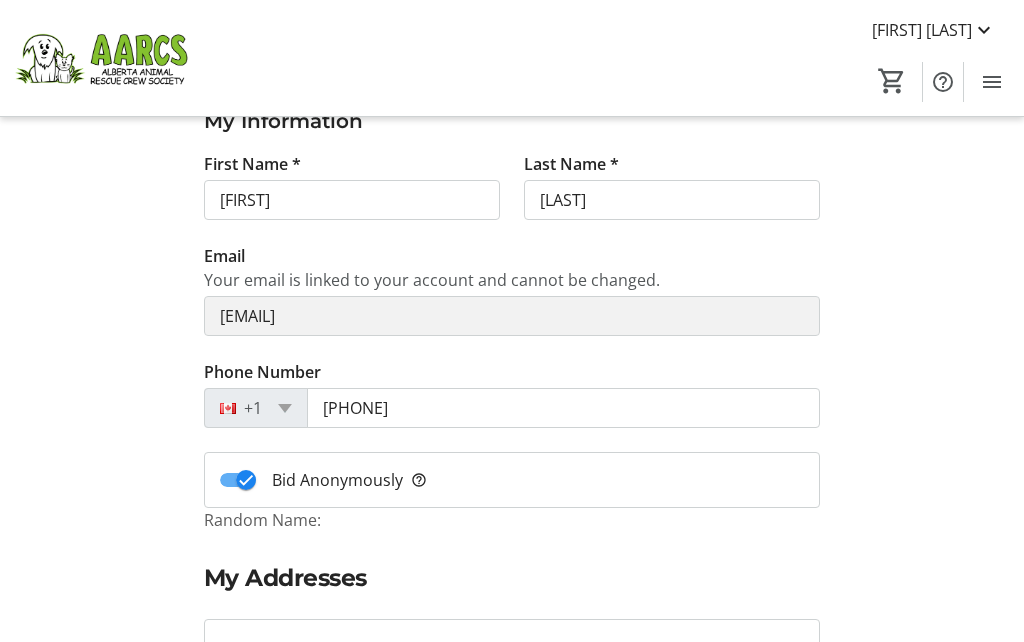 click on "help_outline" at bounding box center (419, 480) 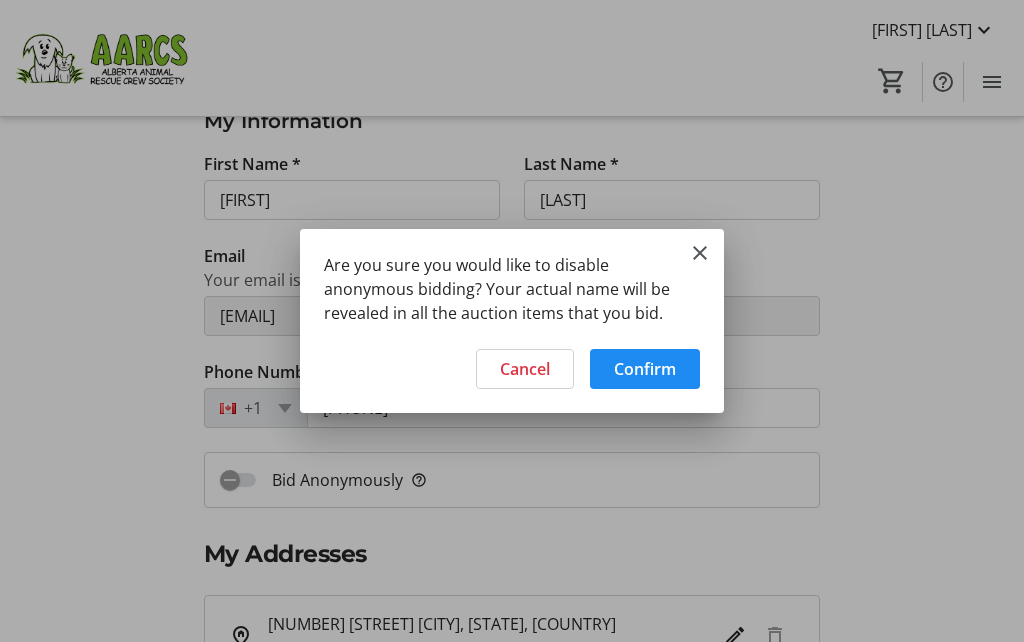 scroll, scrollTop: 0, scrollLeft: 0, axis: both 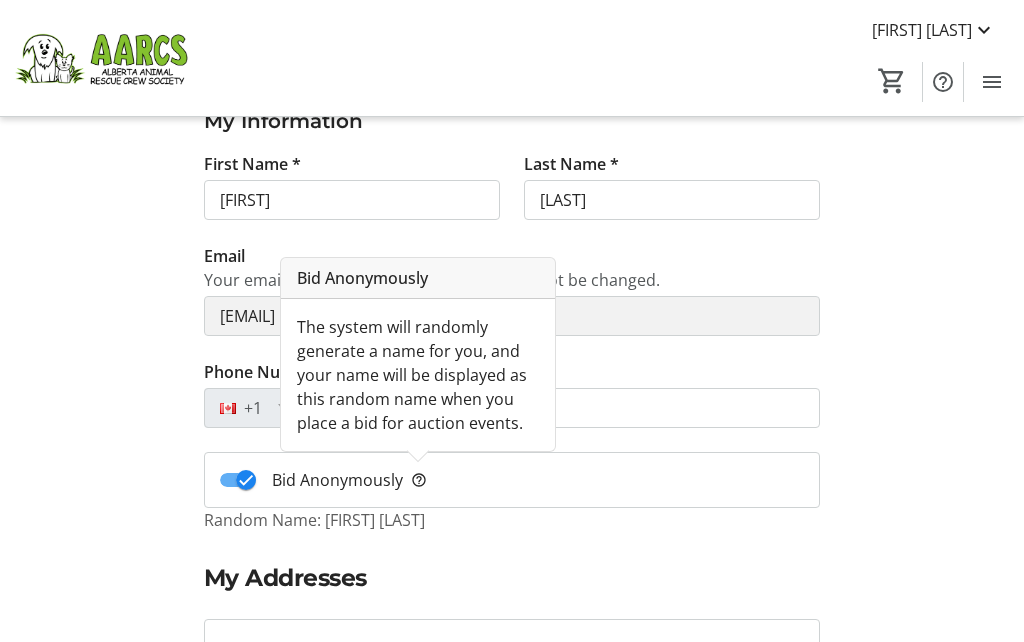 click on "help_outline" at bounding box center [419, 480] 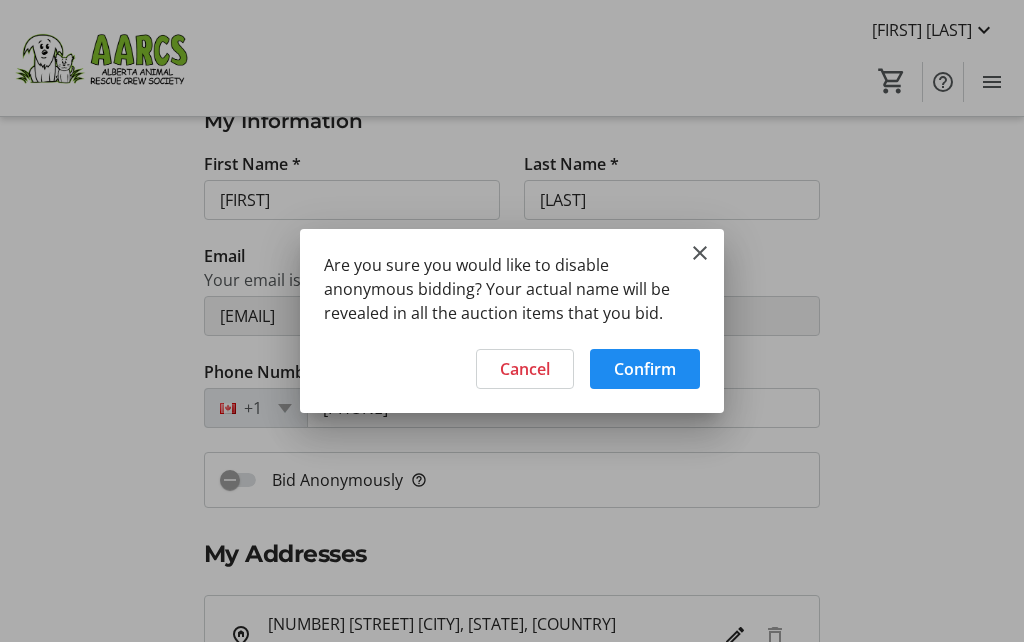scroll, scrollTop: 0, scrollLeft: 0, axis: both 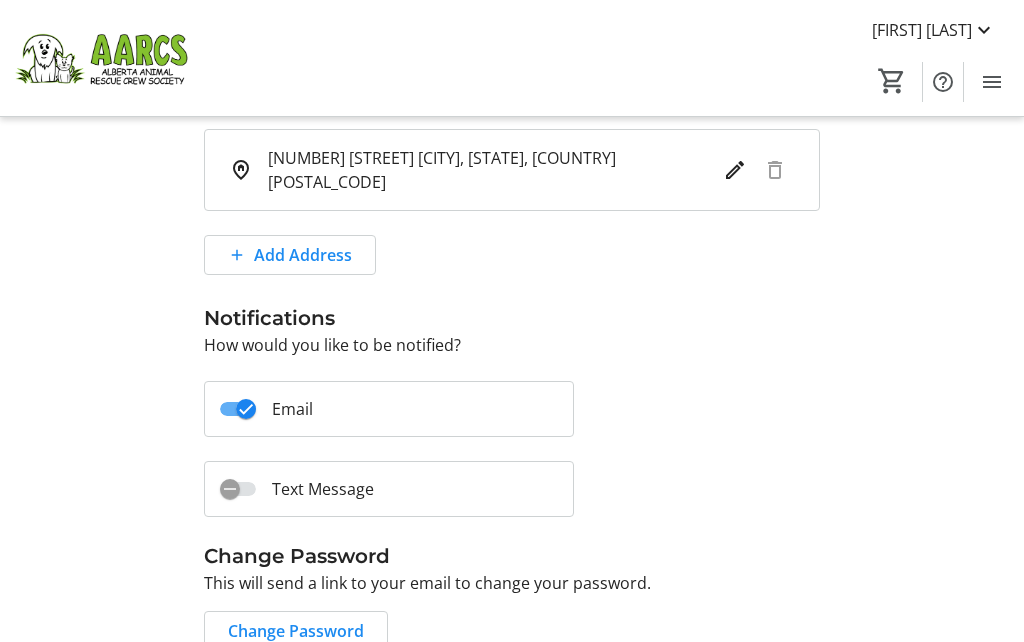 click 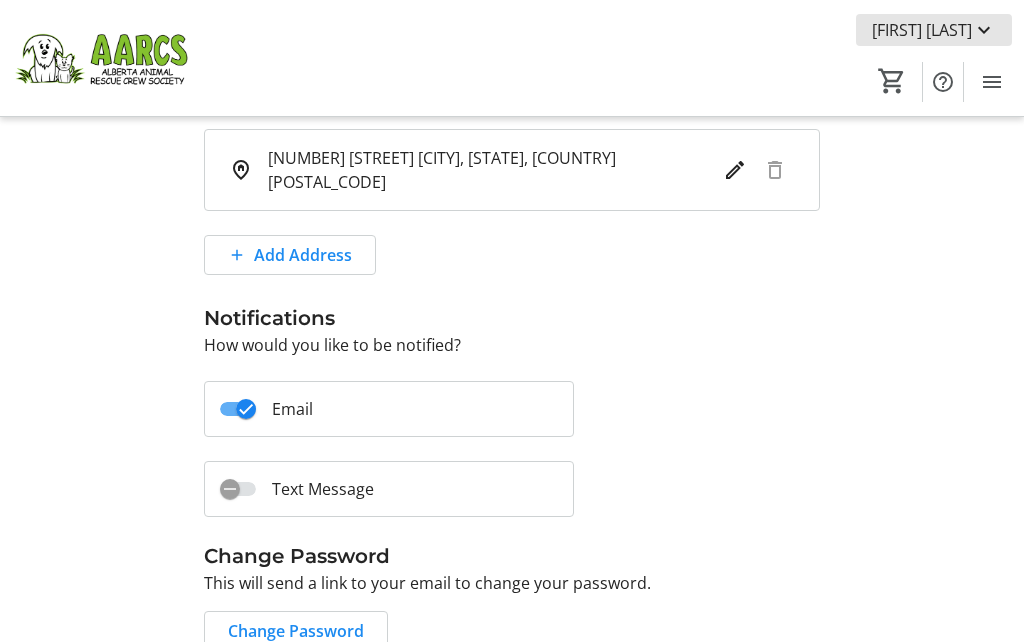 click 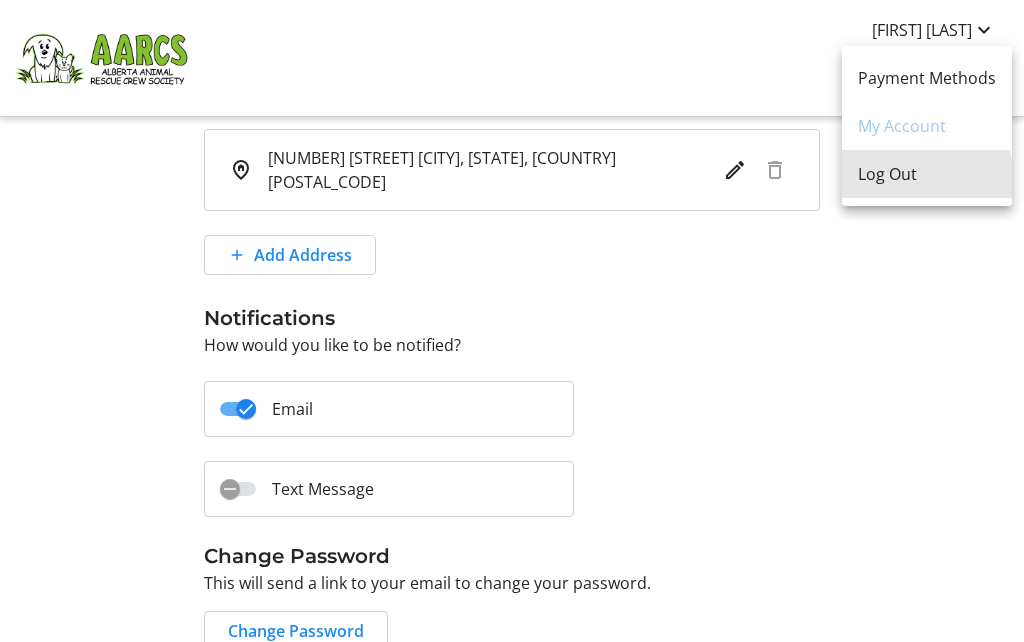 click on "Log Out" at bounding box center (927, 174) 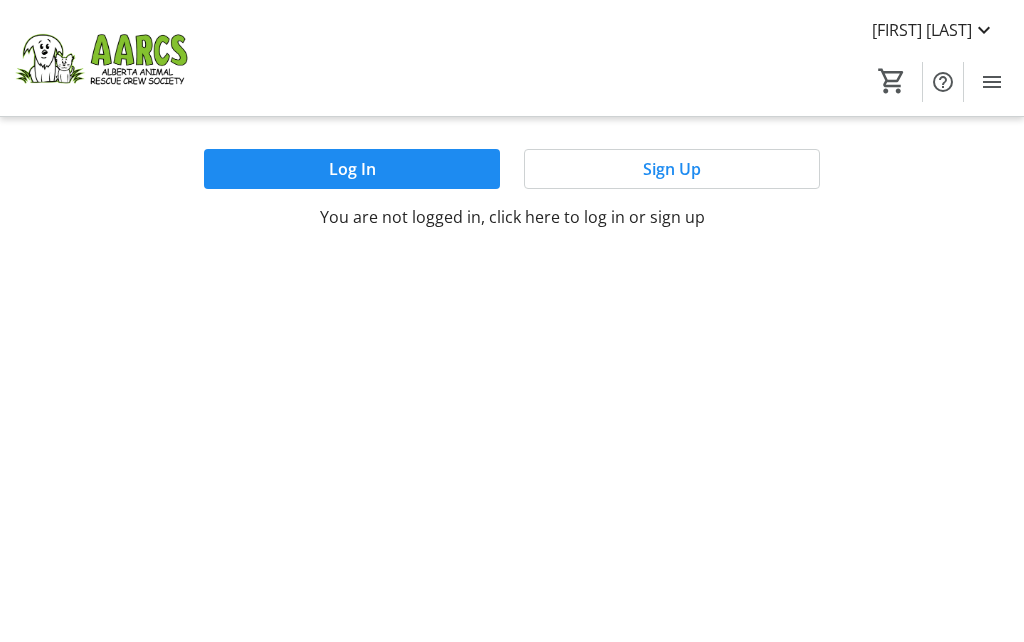 scroll, scrollTop: 0, scrollLeft: 0, axis: both 